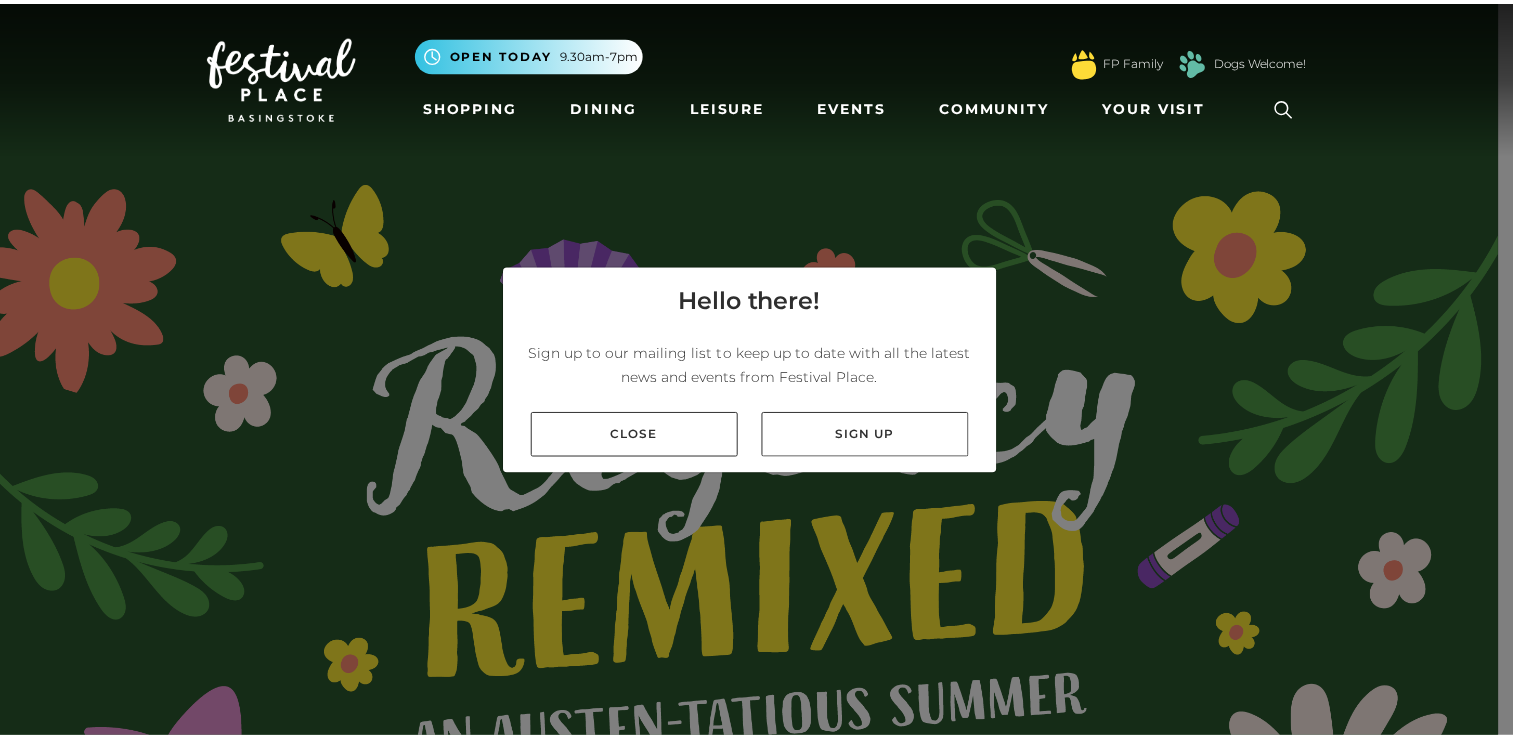 scroll, scrollTop: 0, scrollLeft: 0, axis: both 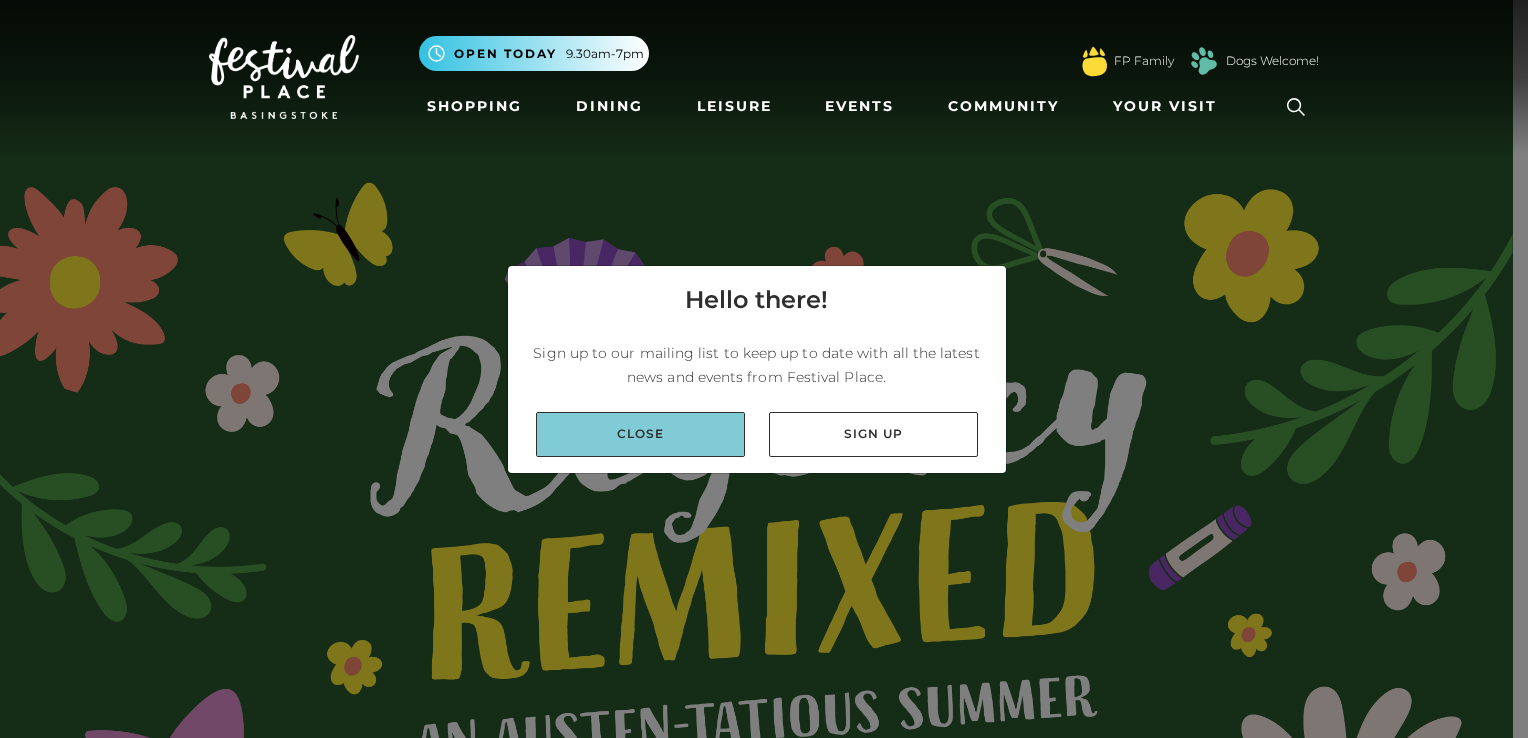 click on "Close" at bounding box center [640, 434] 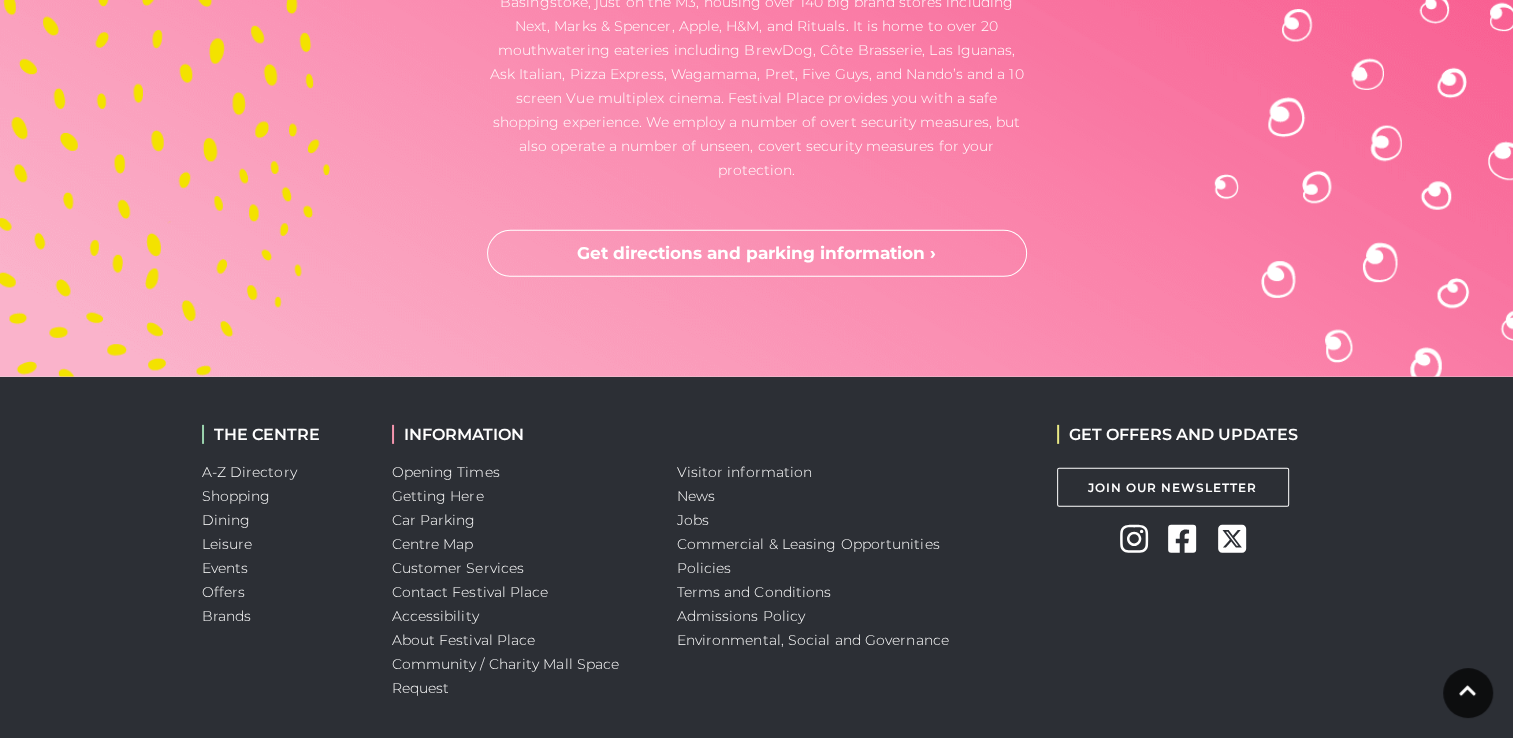 scroll, scrollTop: 6100, scrollLeft: 0, axis: vertical 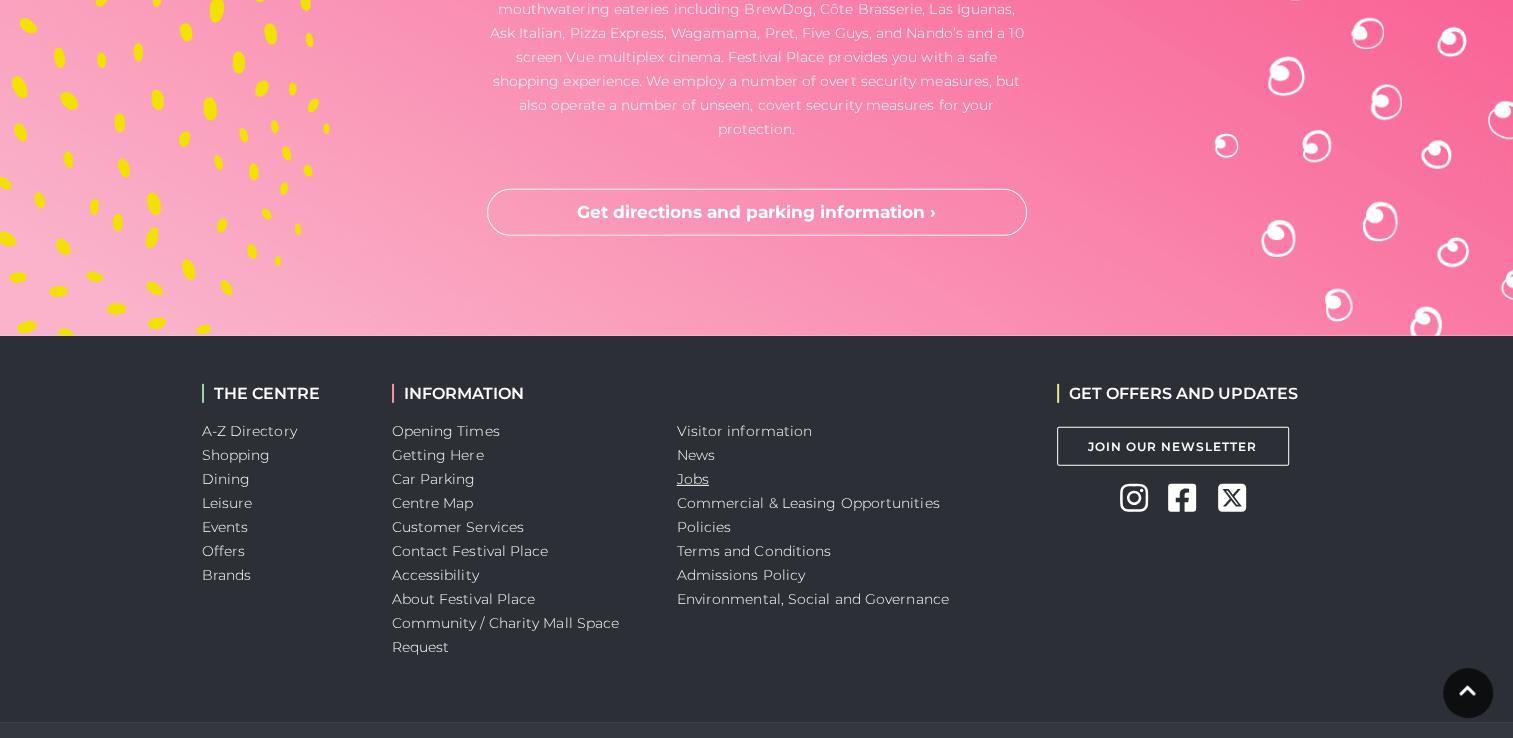 click on "Jobs" at bounding box center (693, 479) 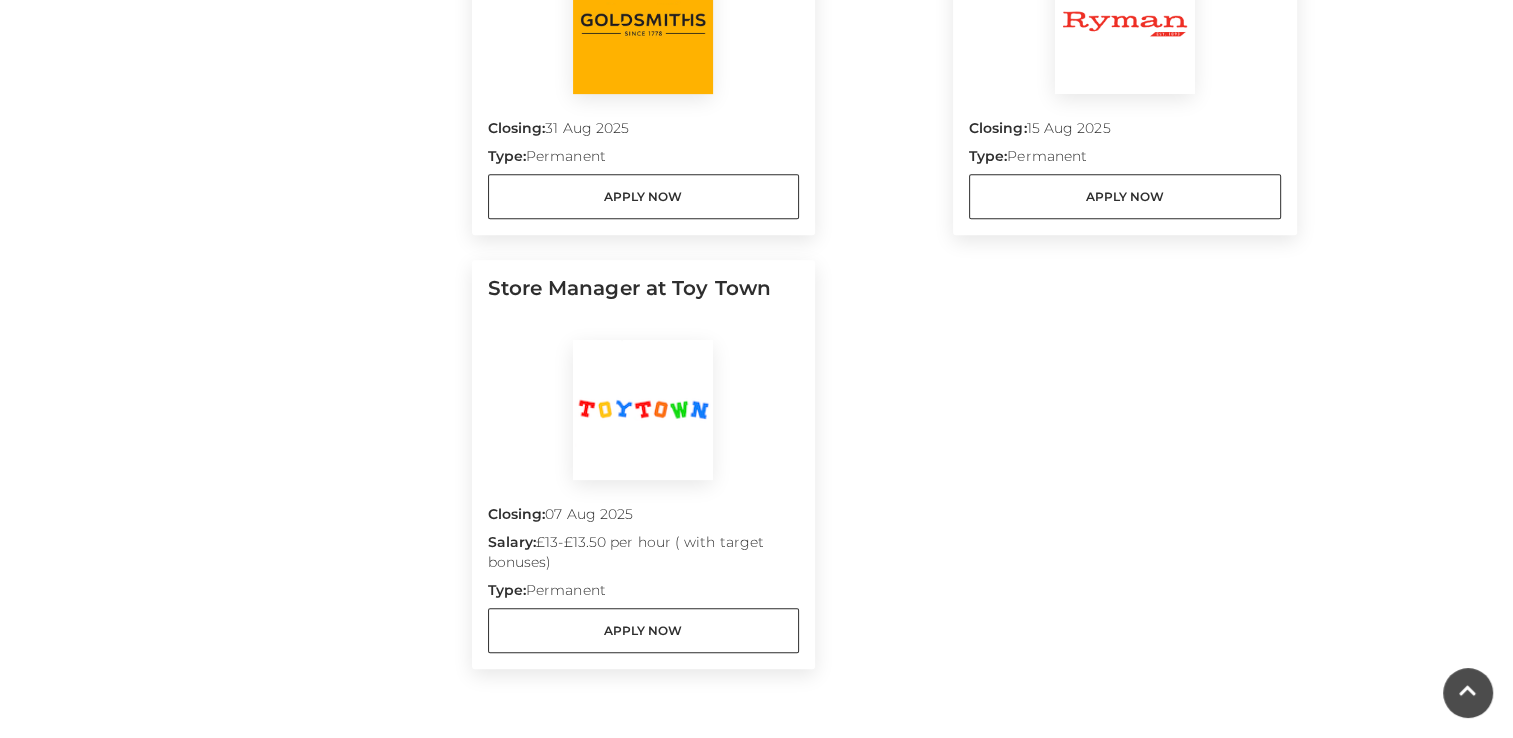 scroll, scrollTop: 800, scrollLeft: 0, axis: vertical 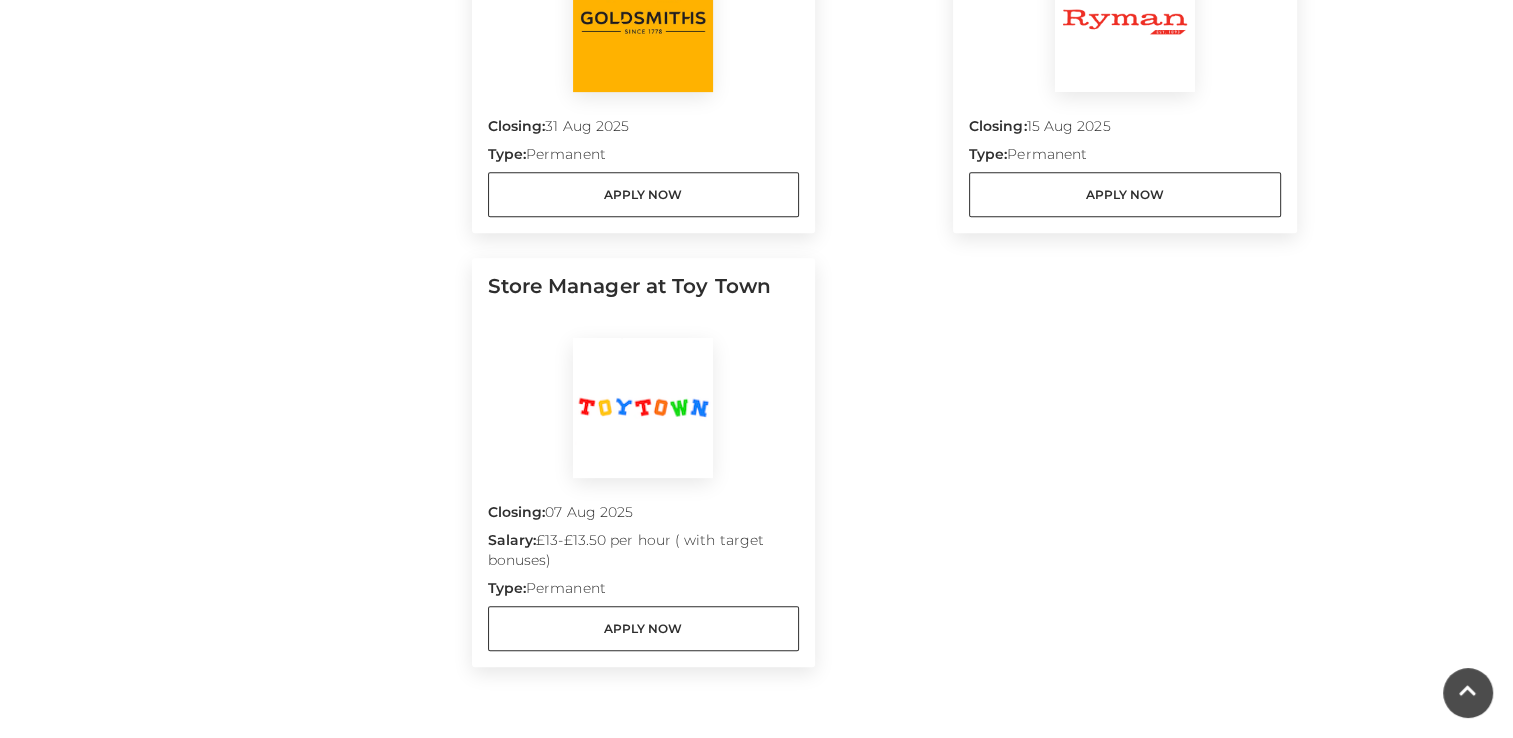 click on "Deputy Manager at Goldsmiths
Closing:  31 Aug 2025
Type:  Permanent
Apply Now
Supervisor at Ryman
Closing: Type:" at bounding box center [884, 282] 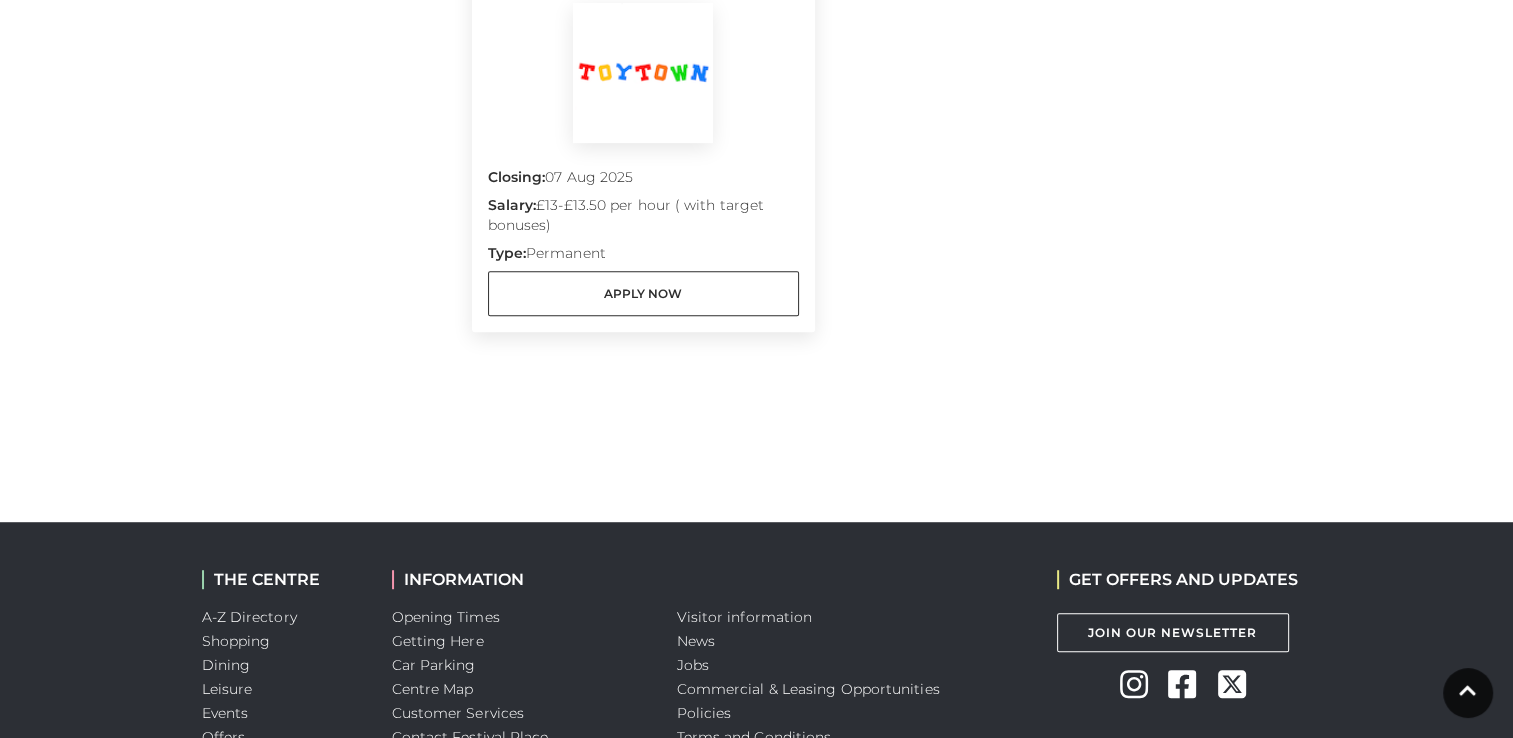 scroll, scrollTop: 1371, scrollLeft: 0, axis: vertical 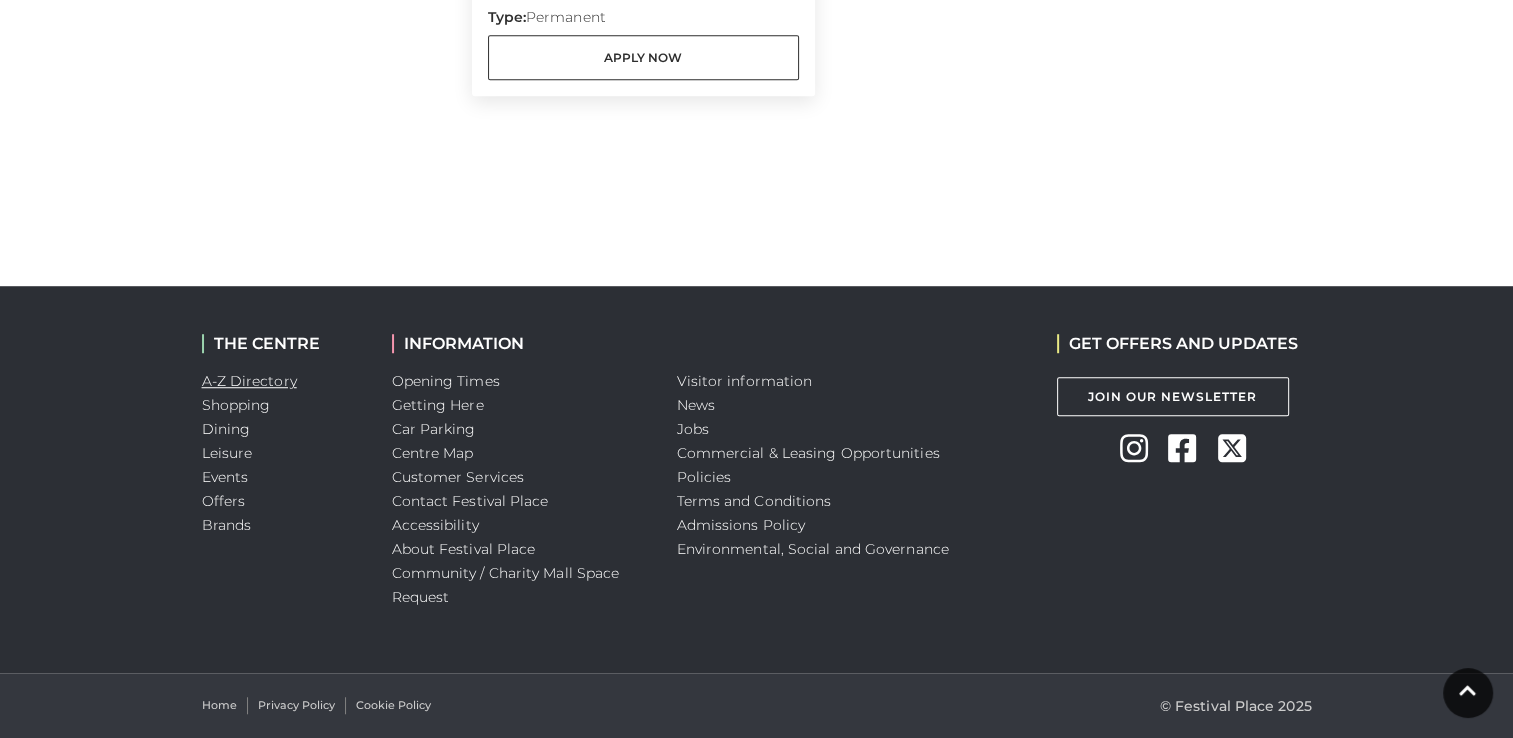 click on "A-Z Directory" at bounding box center (249, 381) 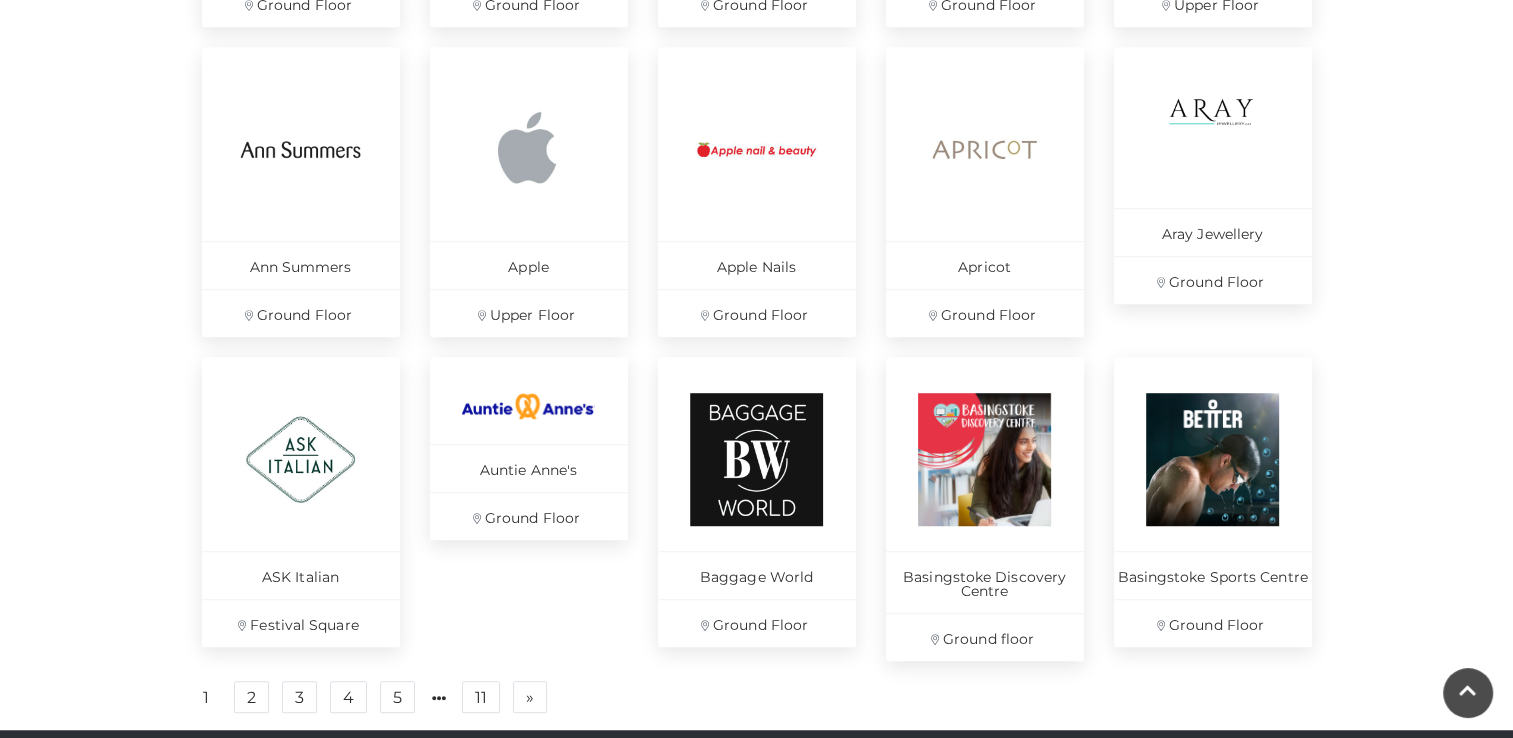 scroll, scrollTop: 1300, scrollLeft: 0, axis: vertical 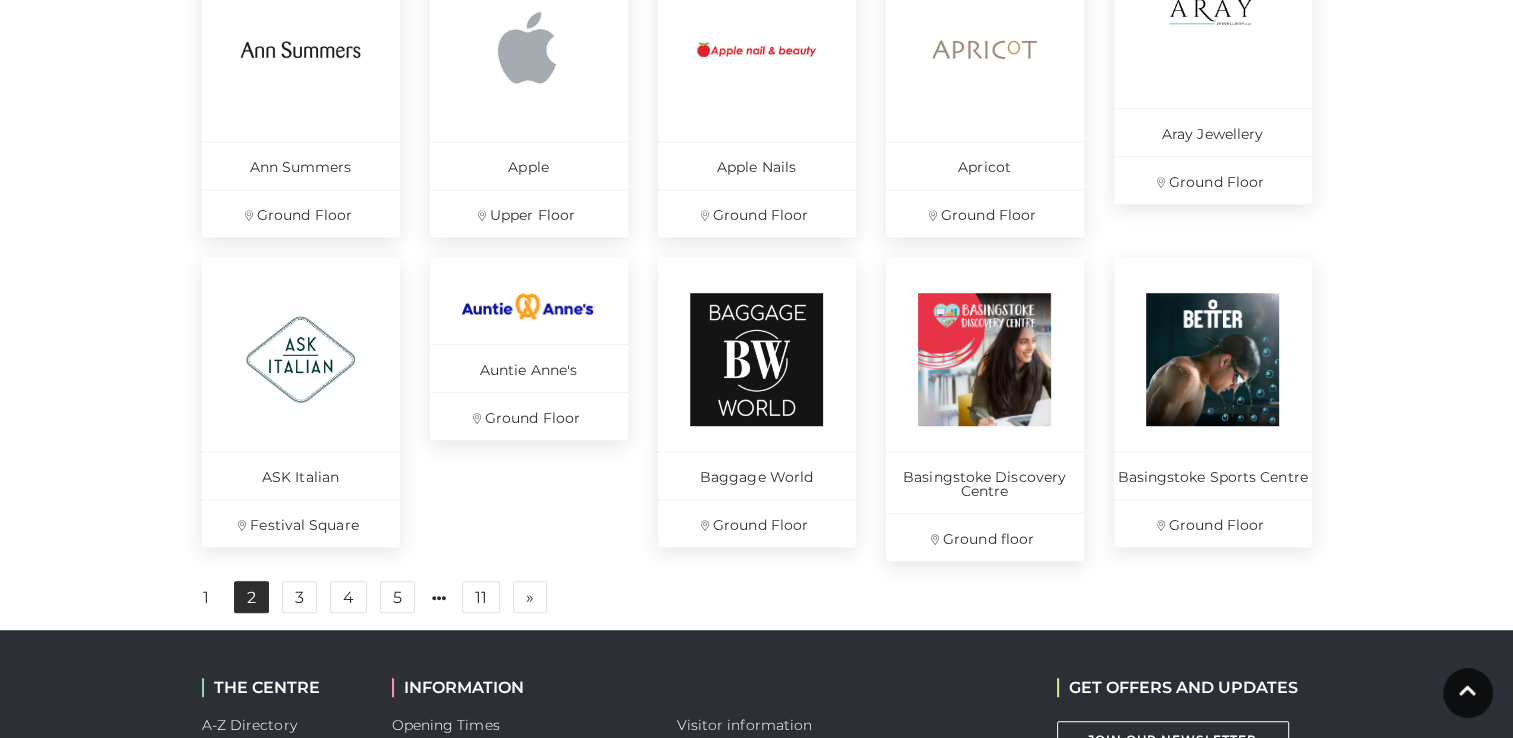 click on "2" at bounding box center (251, 597) 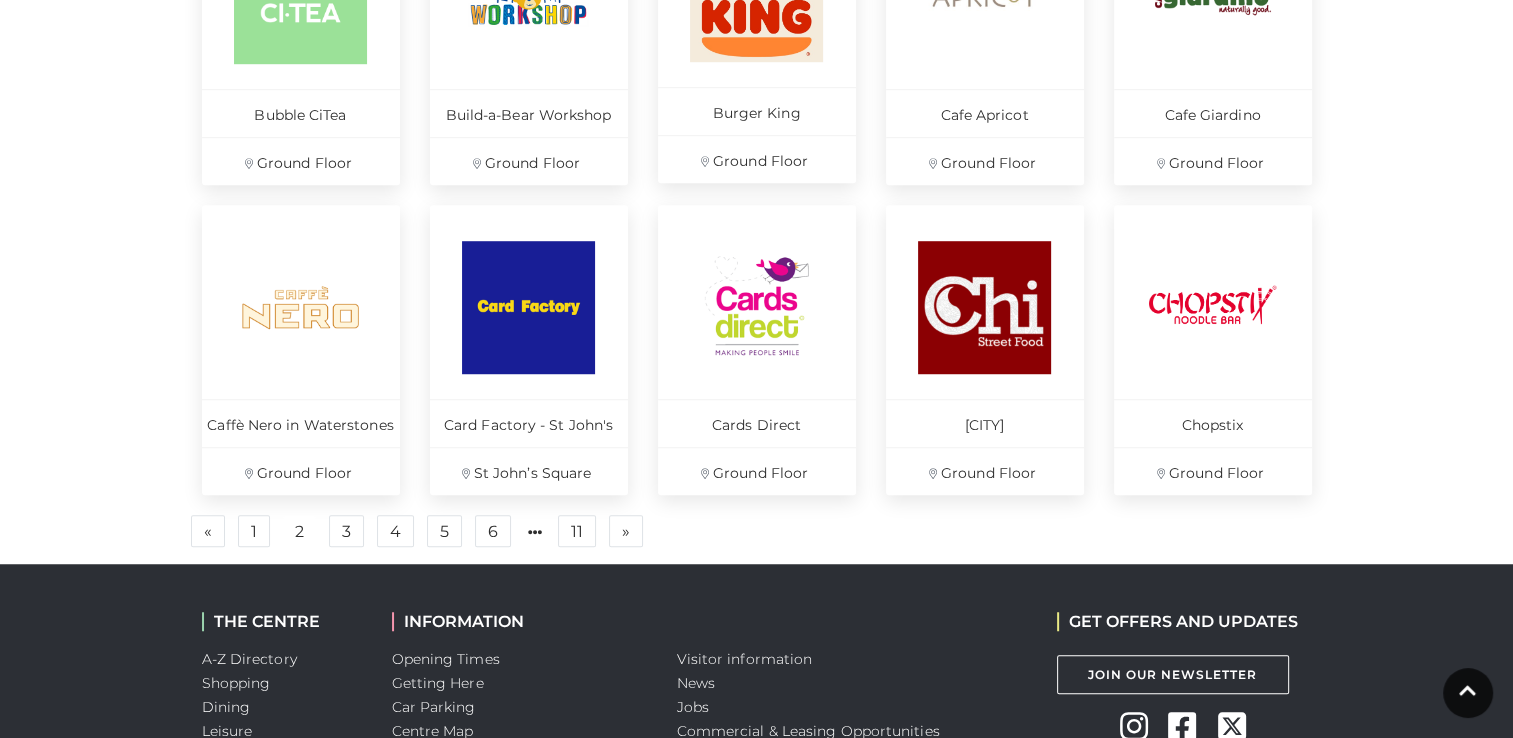 scroll, scrollTop: 1400, scrollLeft: 0, axis: vertical 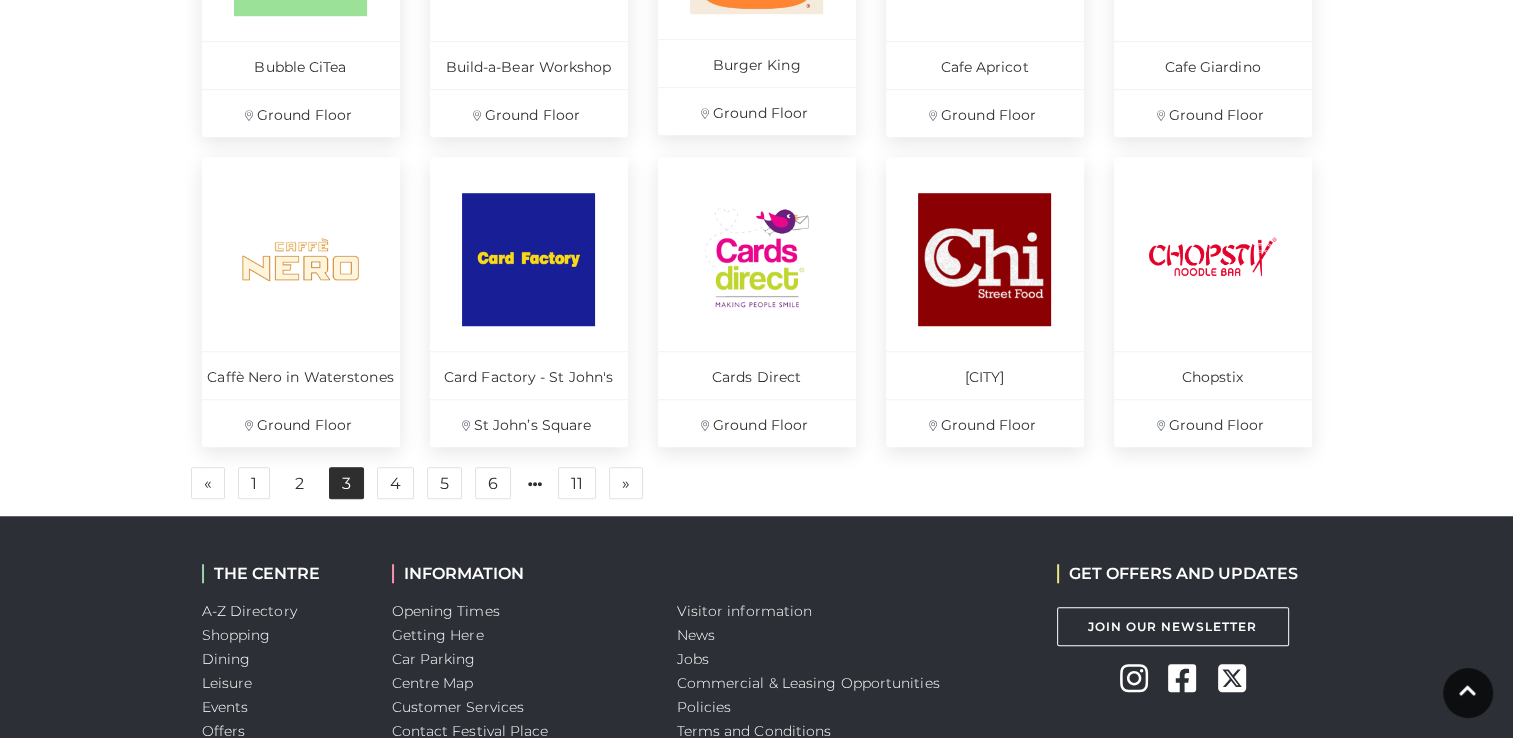 click on "3" at bounding box center (346, 483) 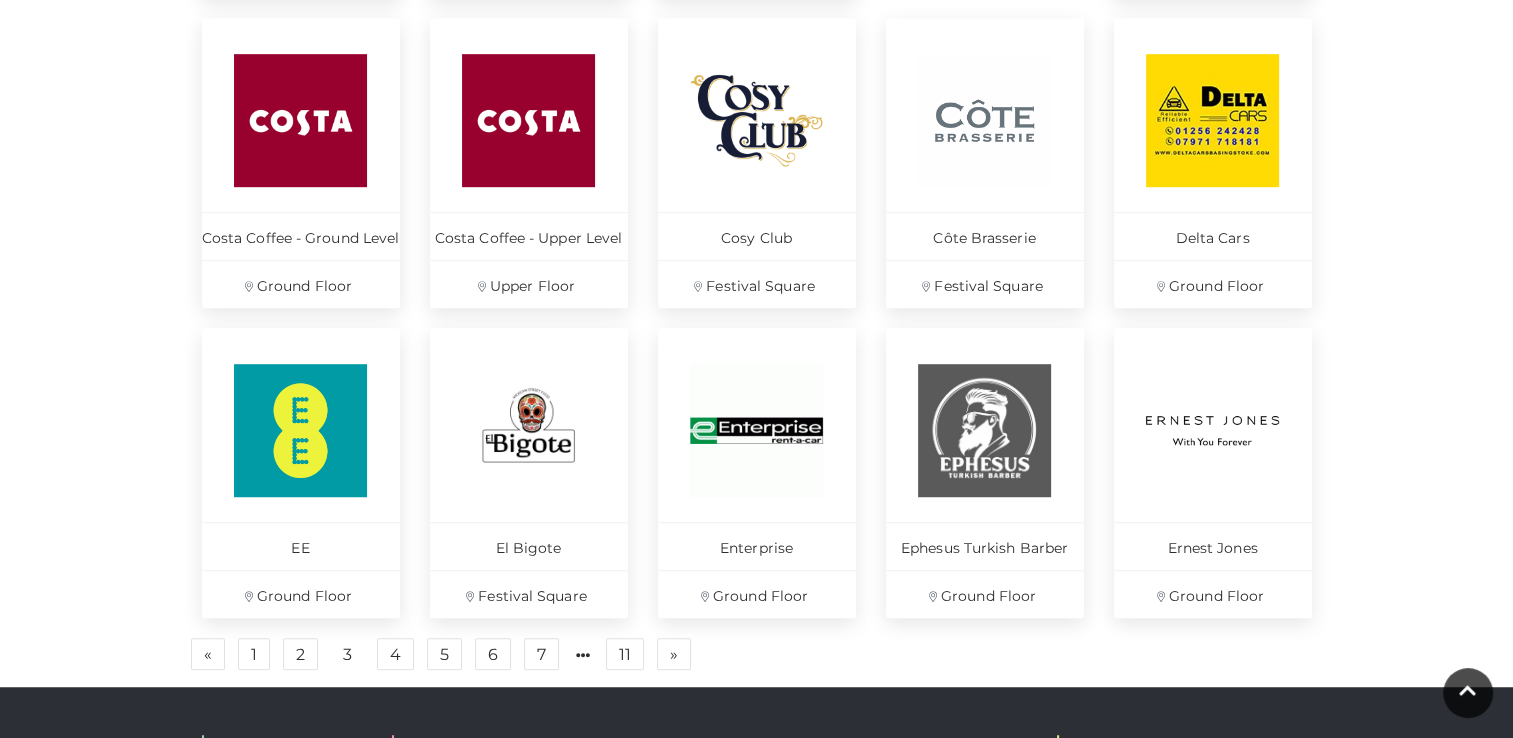 scroll, scrollTop: 1400, scrollLeft: 0, axis: vertical 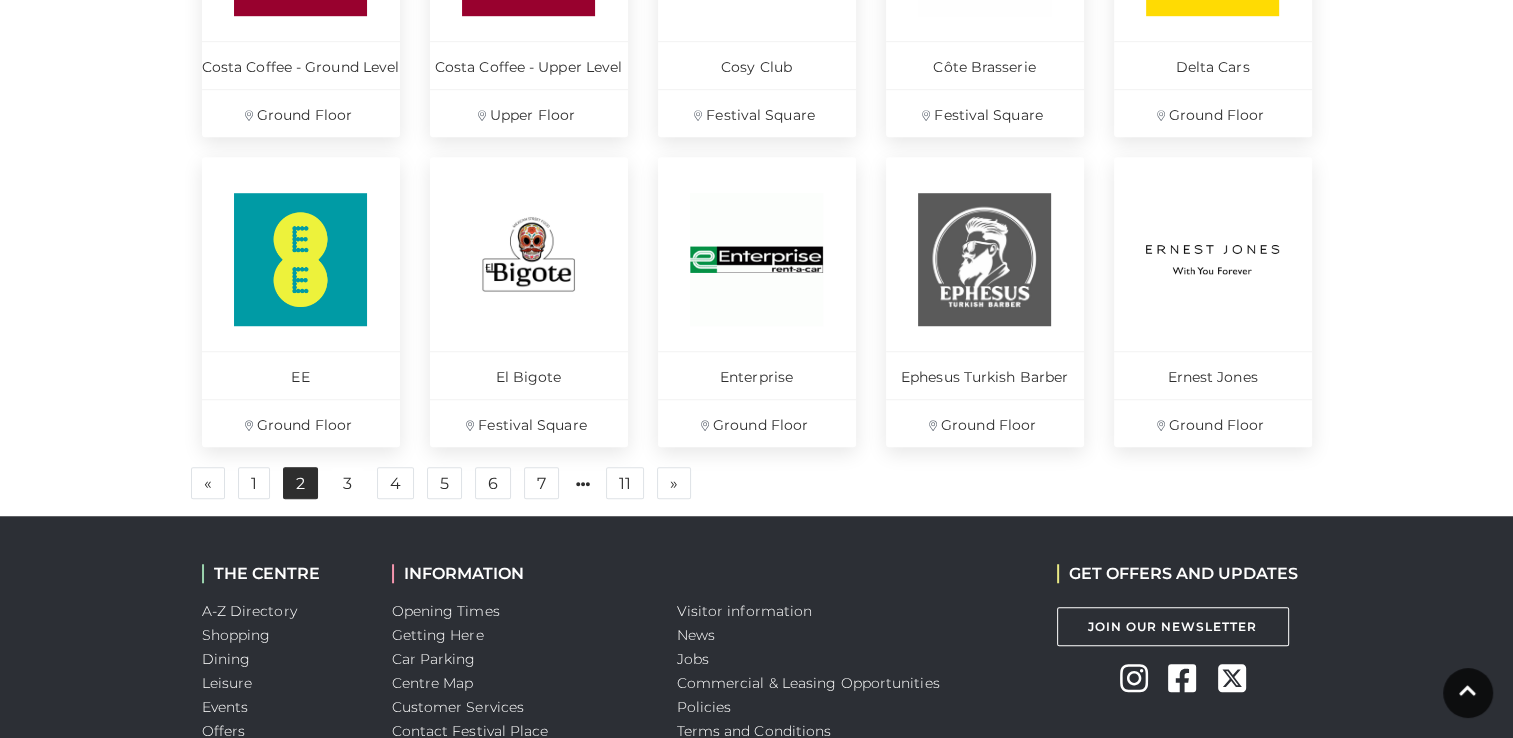 click on "2" at bounding box center (300, 483) 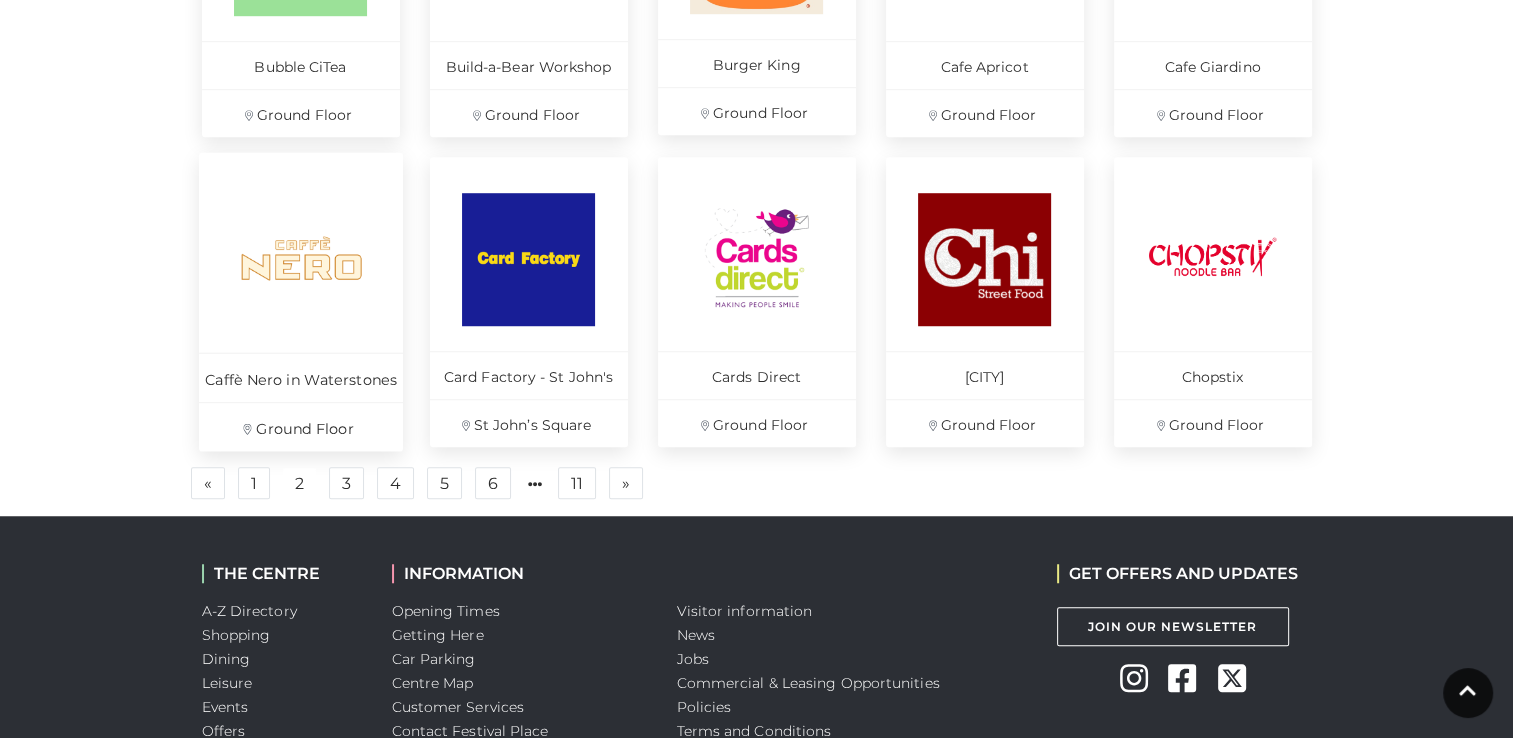 click on "Caffè Nero in Waterstones" at bounding box center [301, 376] 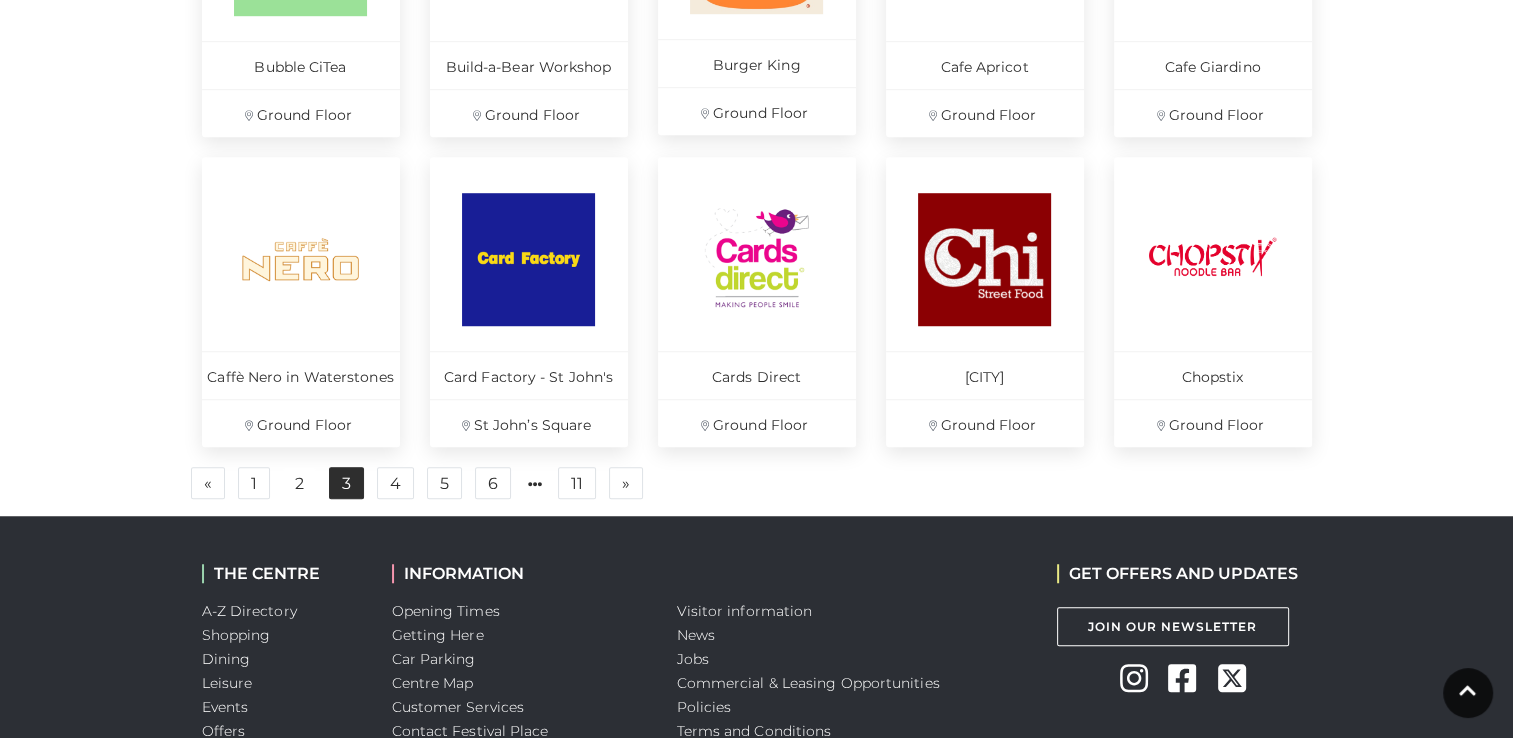 click on "3" at bounding box center [346, 483] 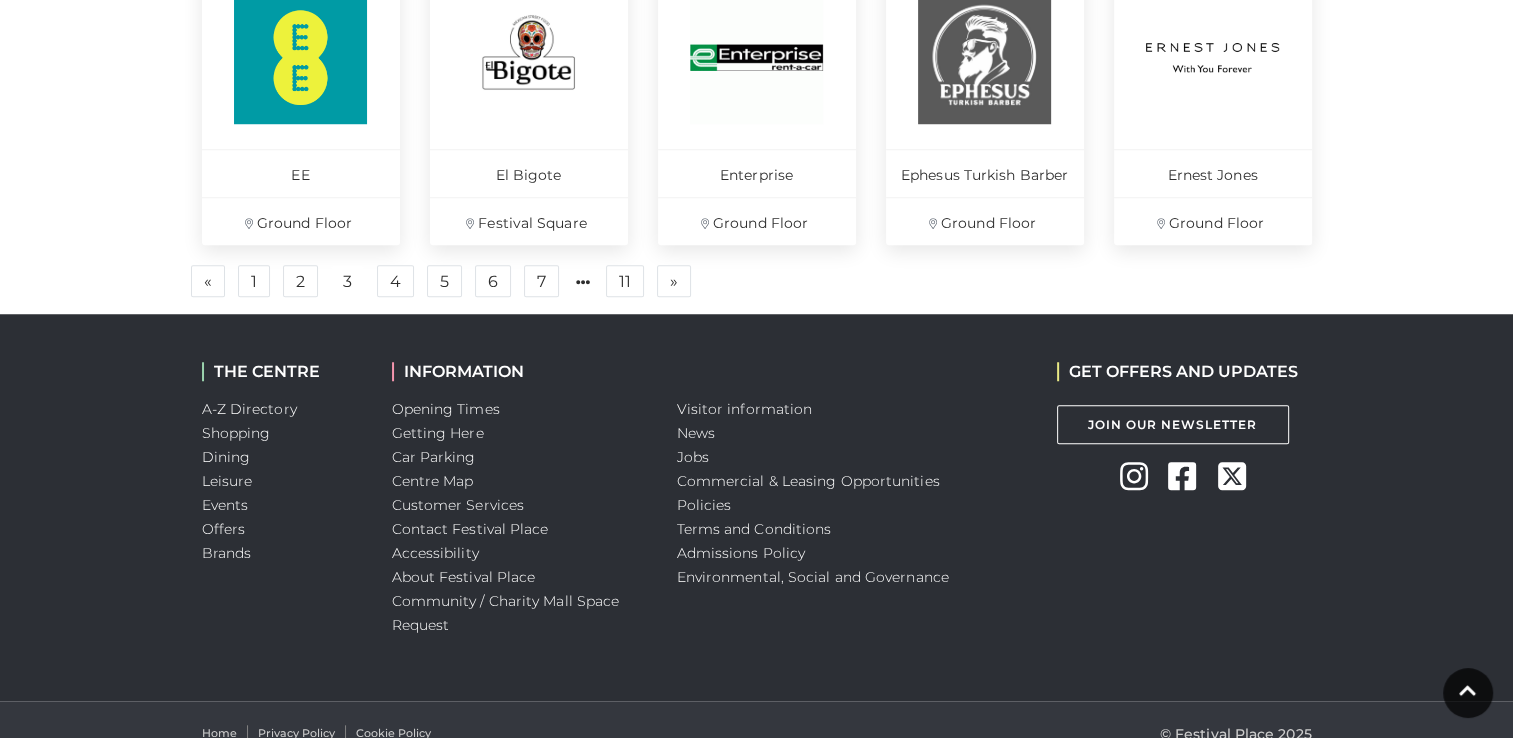 scroll, scrollTop: 1628, scrollLeft: 0, axis: vertical 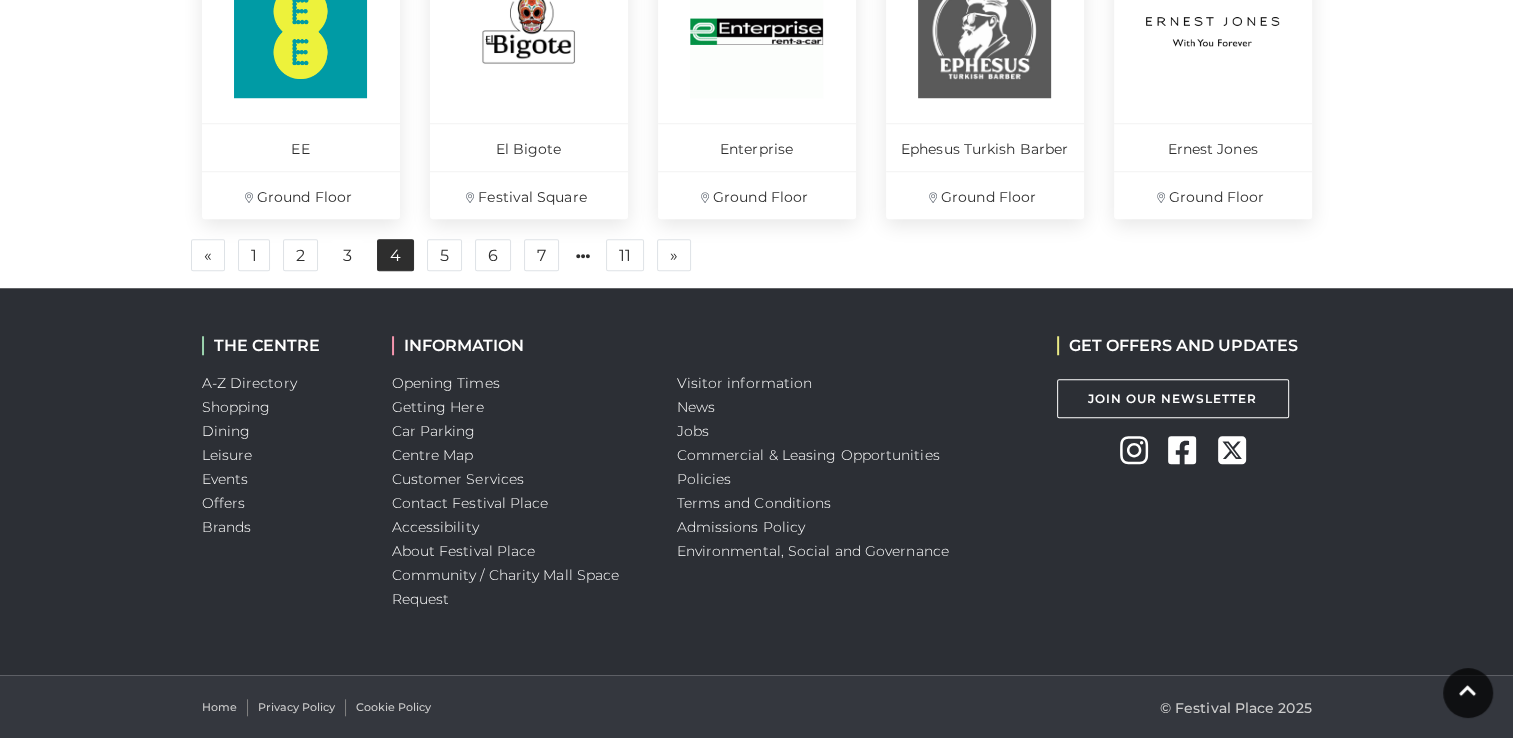 click on "4" at bounding box center [395, 255] 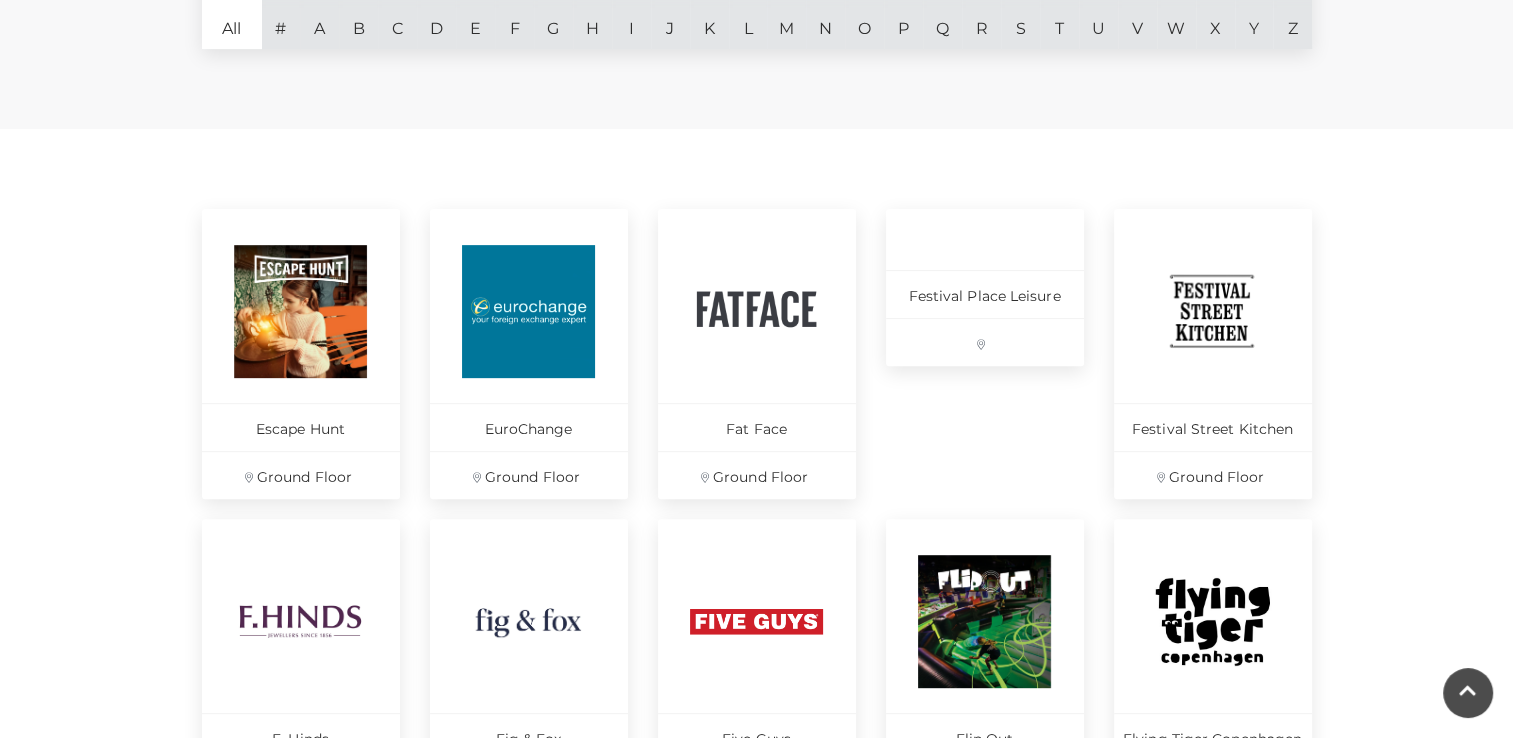 scroll, scrollTop: 828, scrollLeft: 0, axis: vertical 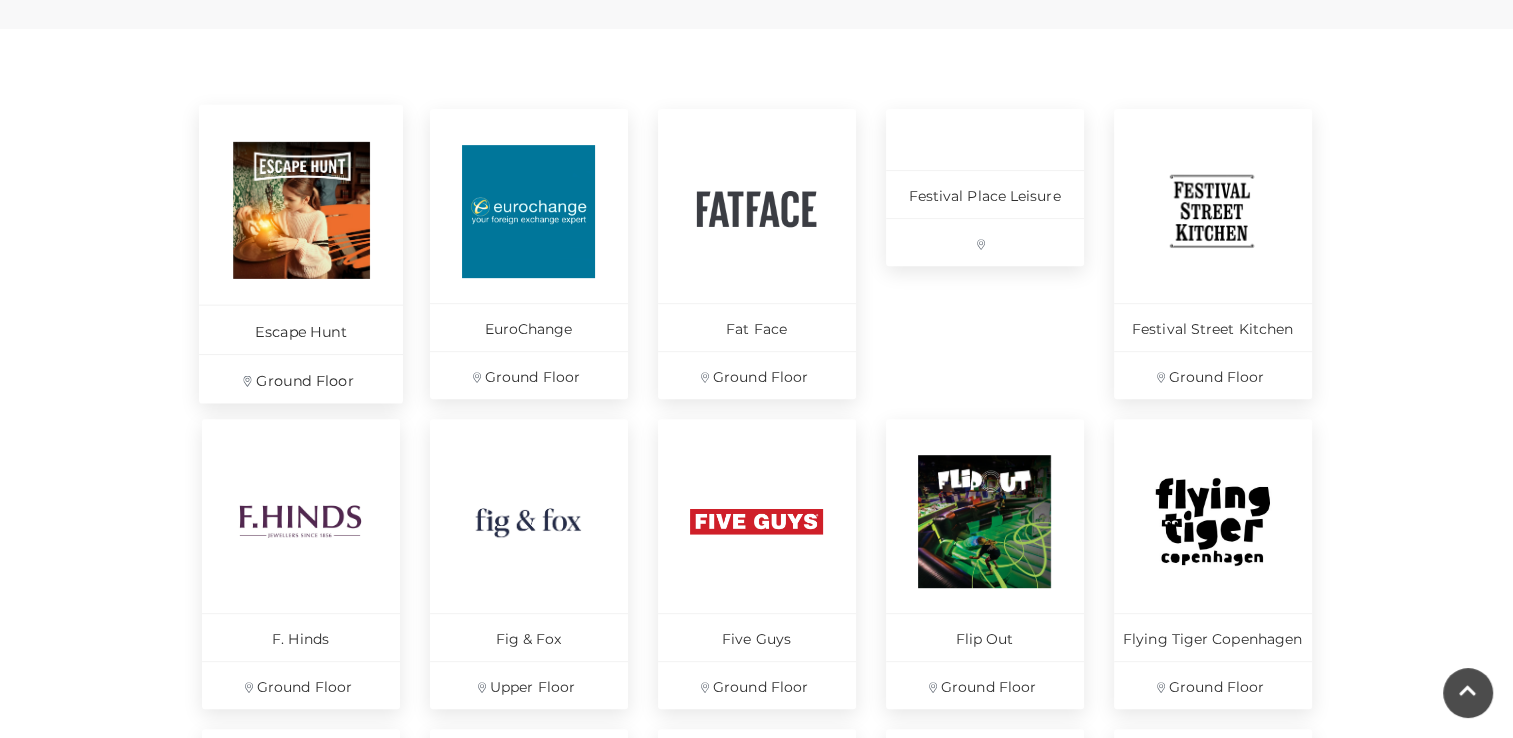 click on "Escape Hunt" at bounding box center [301, 328] 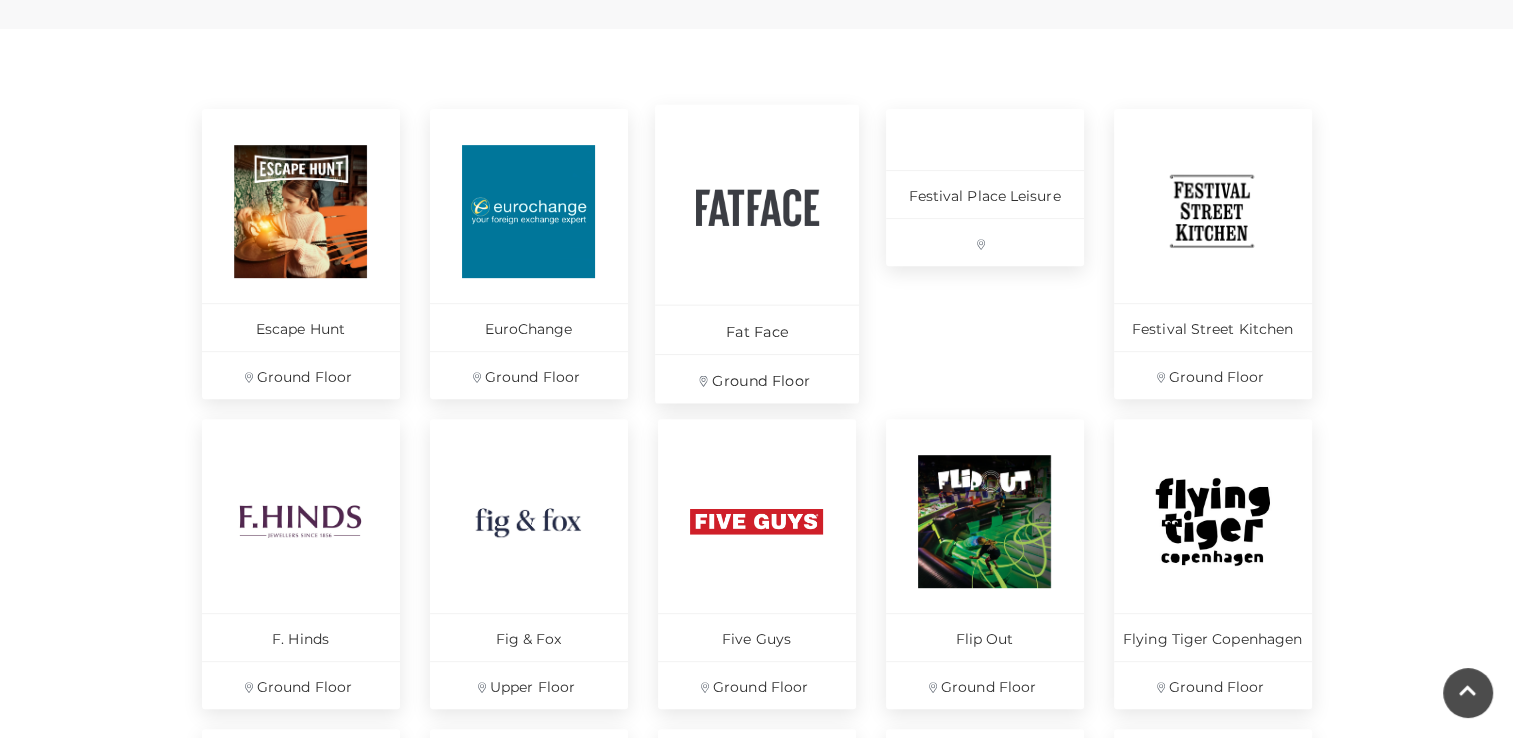 click on "Fat Face" at bounding box center [757, 328] 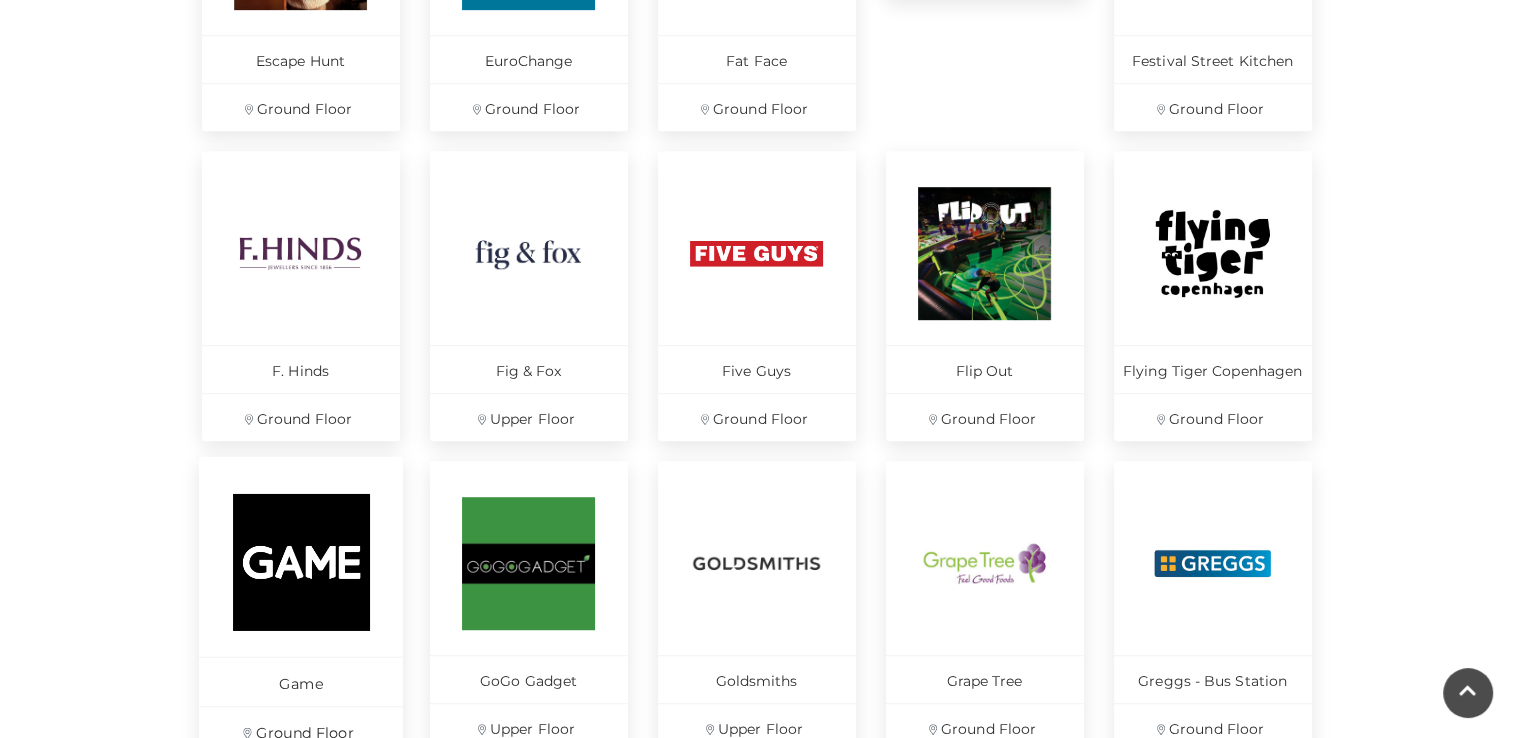 scroll, scrollTop: 1228, scrollLeft: 0, axis: vertical 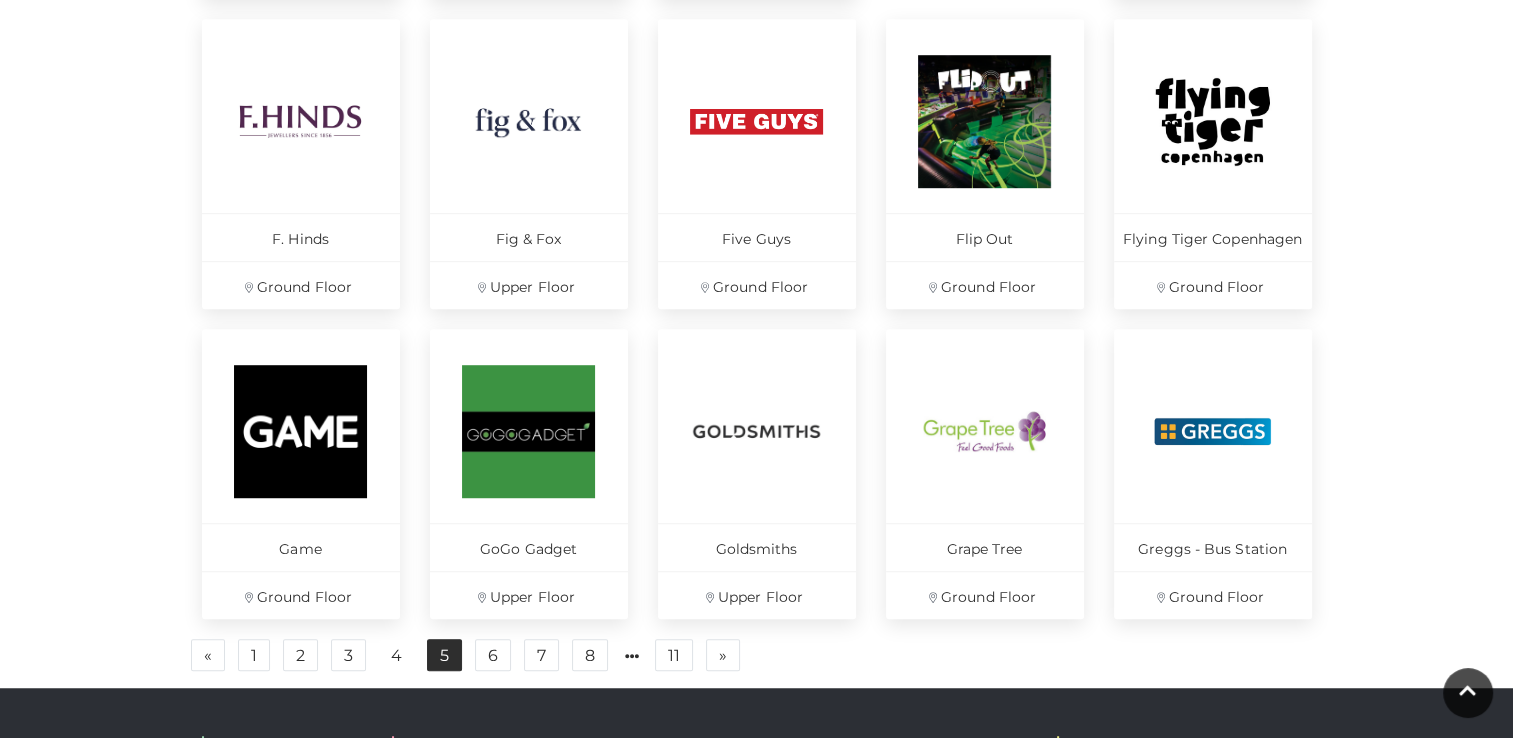 click on "5" at bounding box center [444, 655] 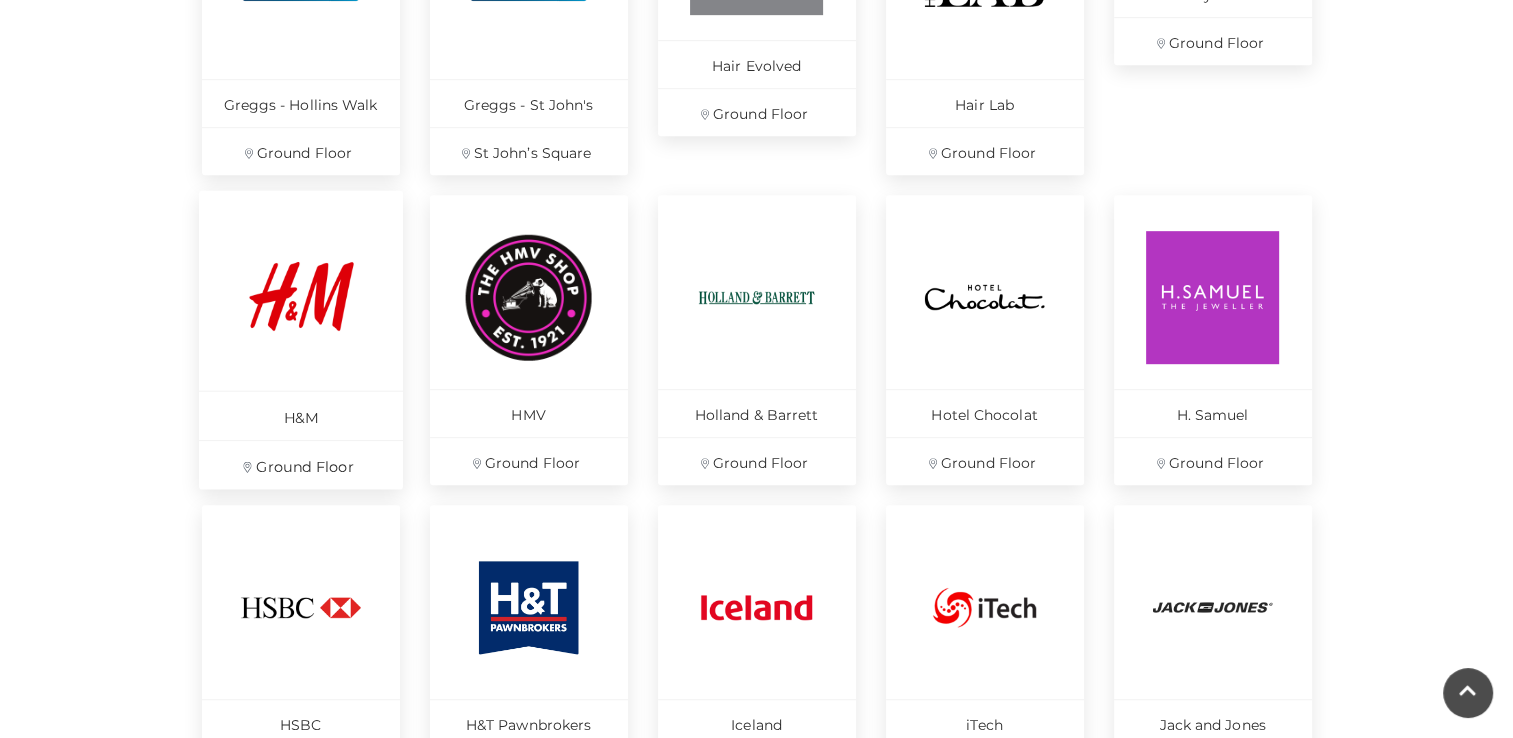 scroll, scrollTop: 1028, scrollLeft: 0, axis: vertical 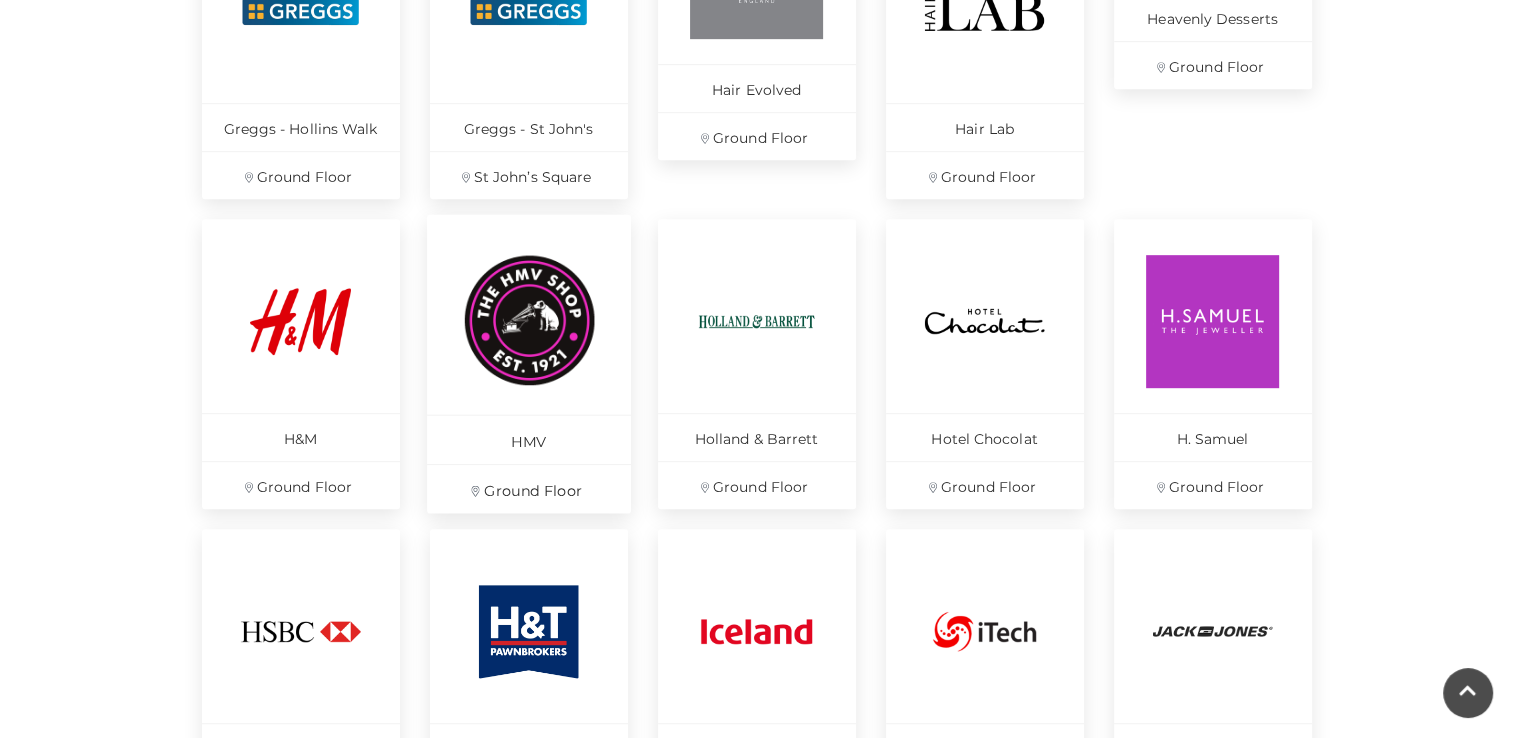 click on "HMV" at bounding box center [529, 438] 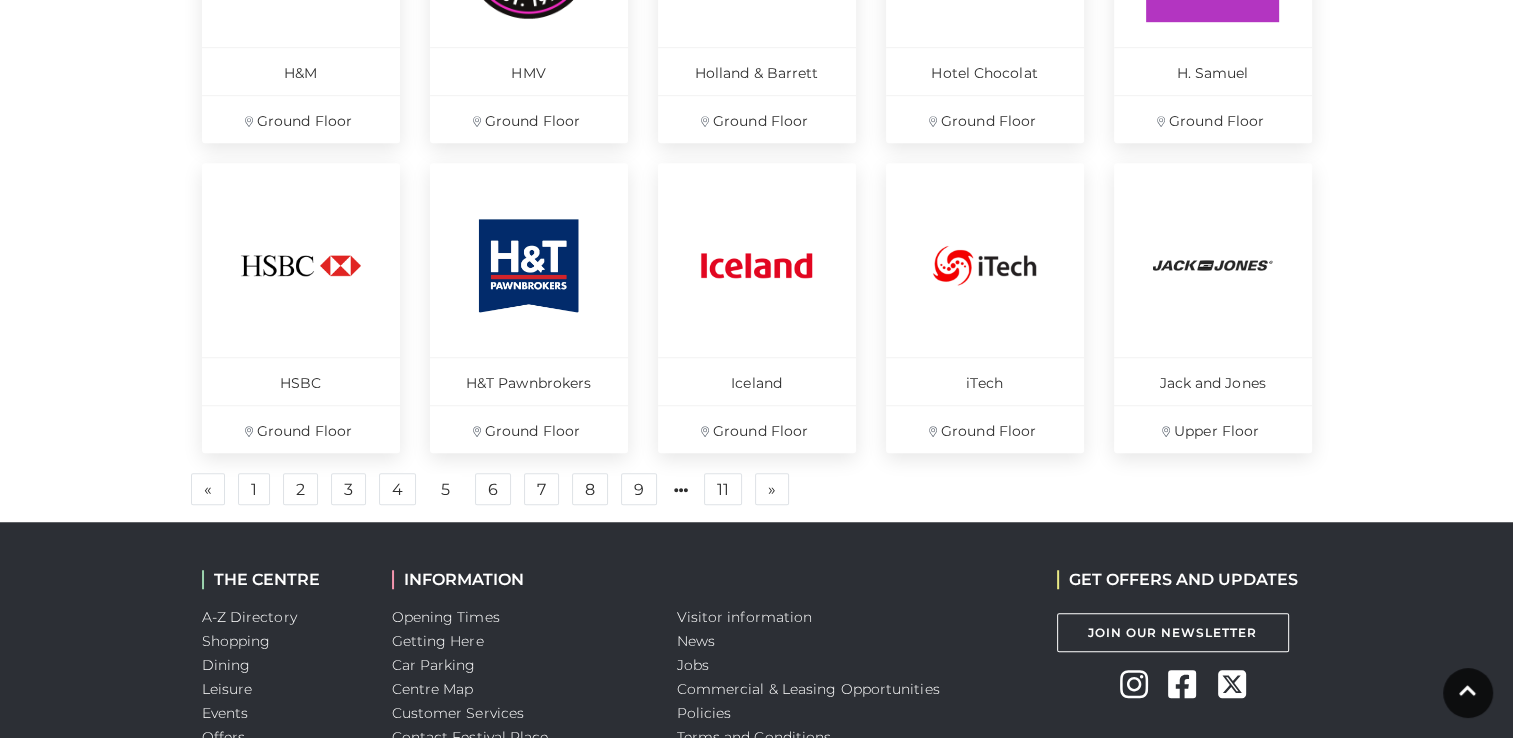 scroll, scrollTop: 1428, scrollLeft: 0, axis: vertical 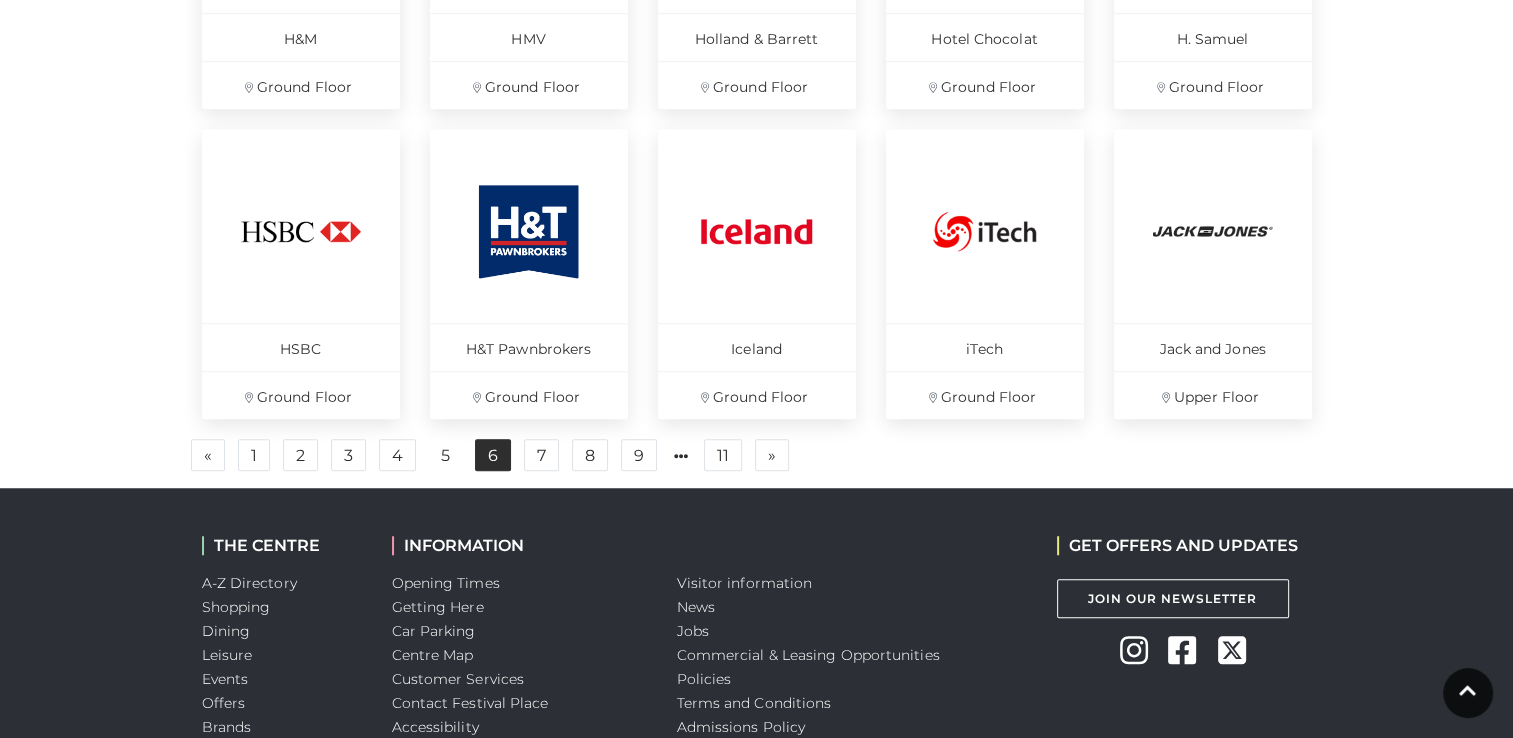 click on "6" at bounding box center [493, 455] 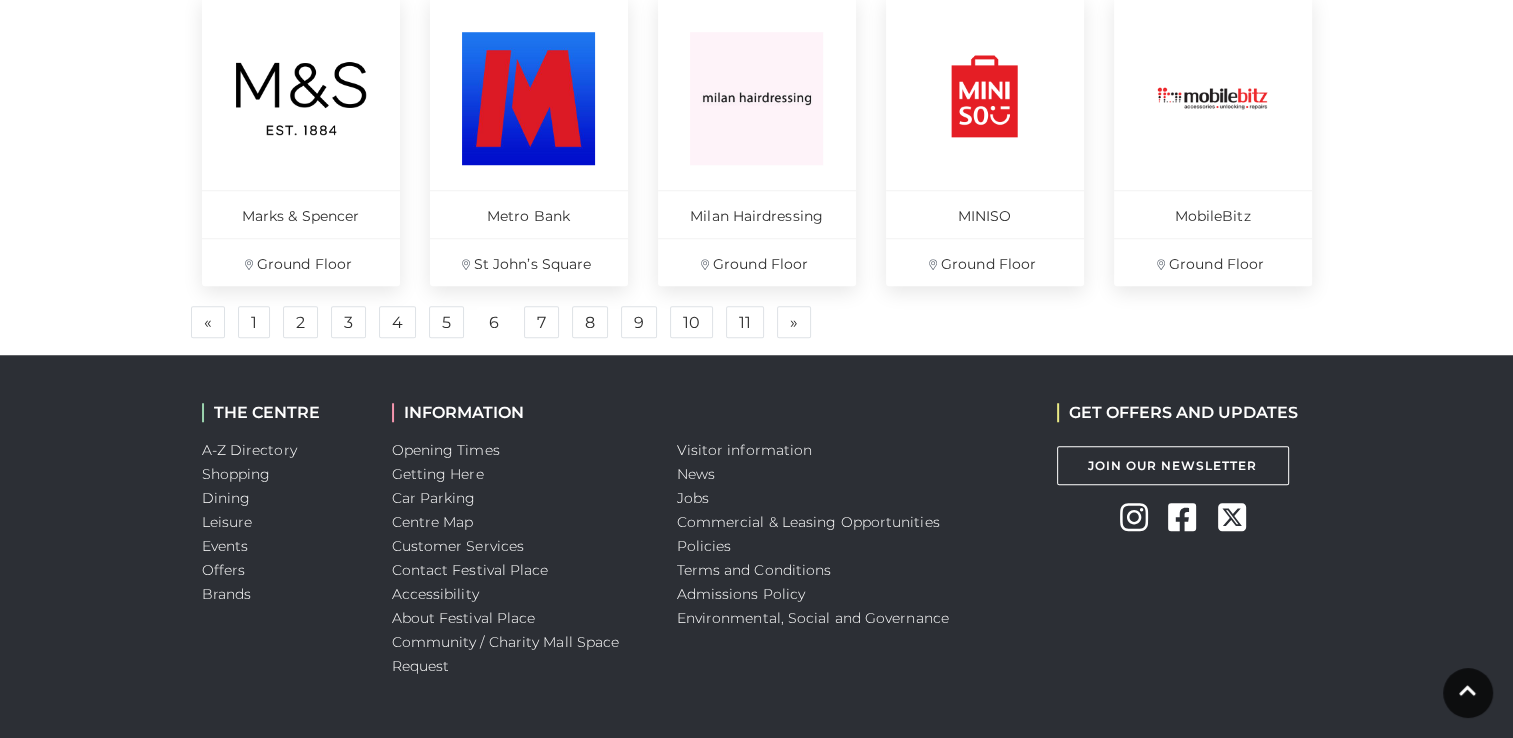 scroll, scrollTop: 1628, scrollLeft: 0, axis: vertical 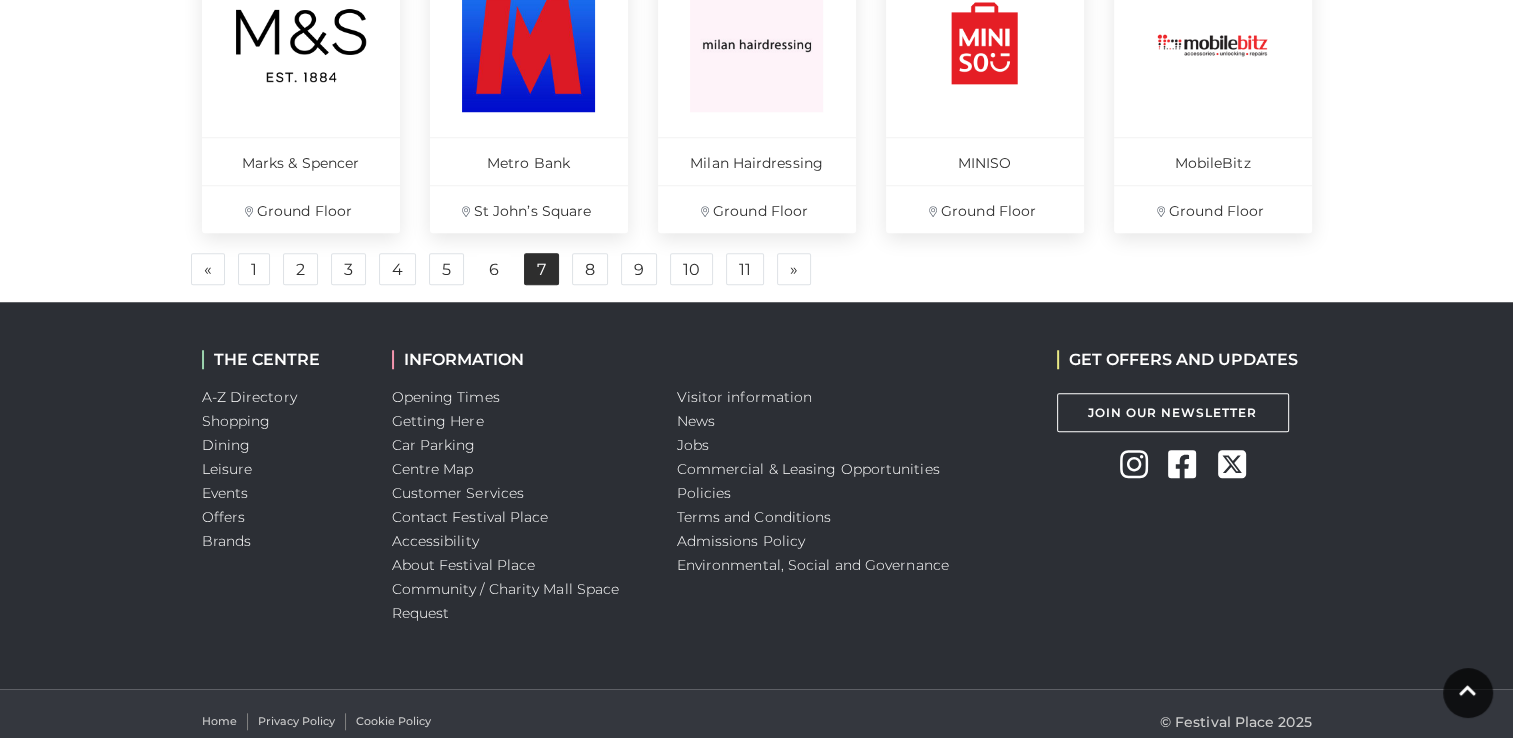 click on "7" at bounding box center (541, 269) 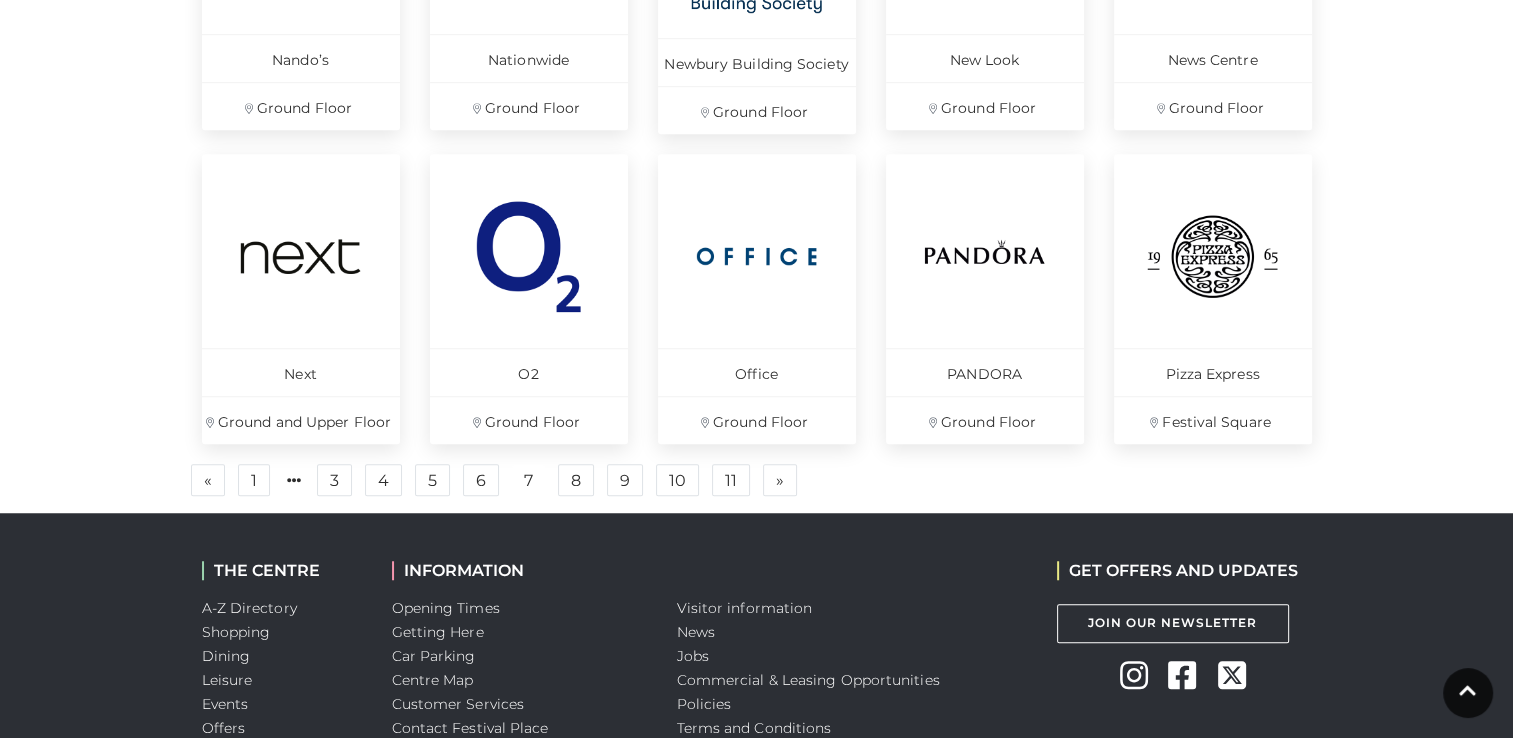 scroll, scrollTop: 1428, scrollLeft: 0, axis: vertical 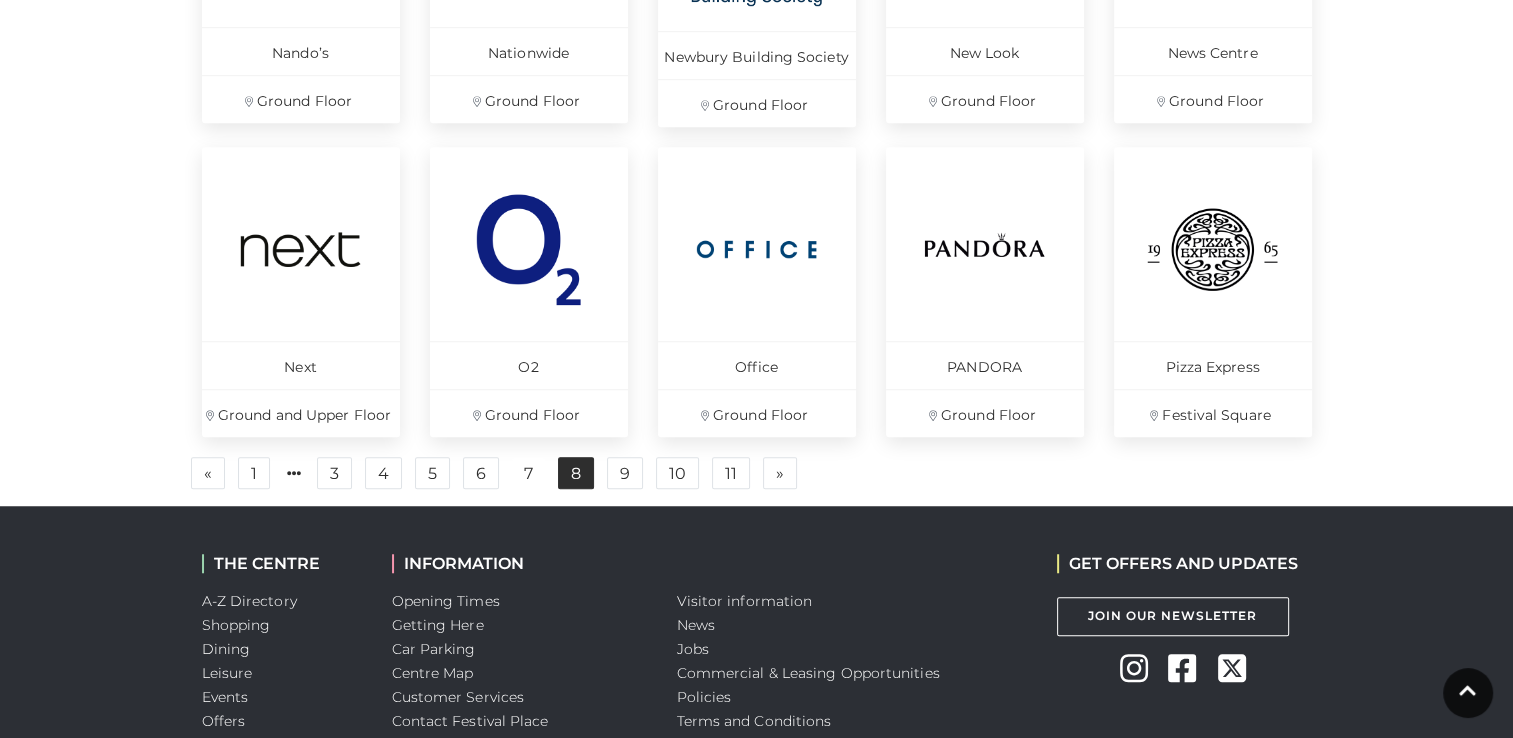 click on "8" at bounding box center (576, 473) 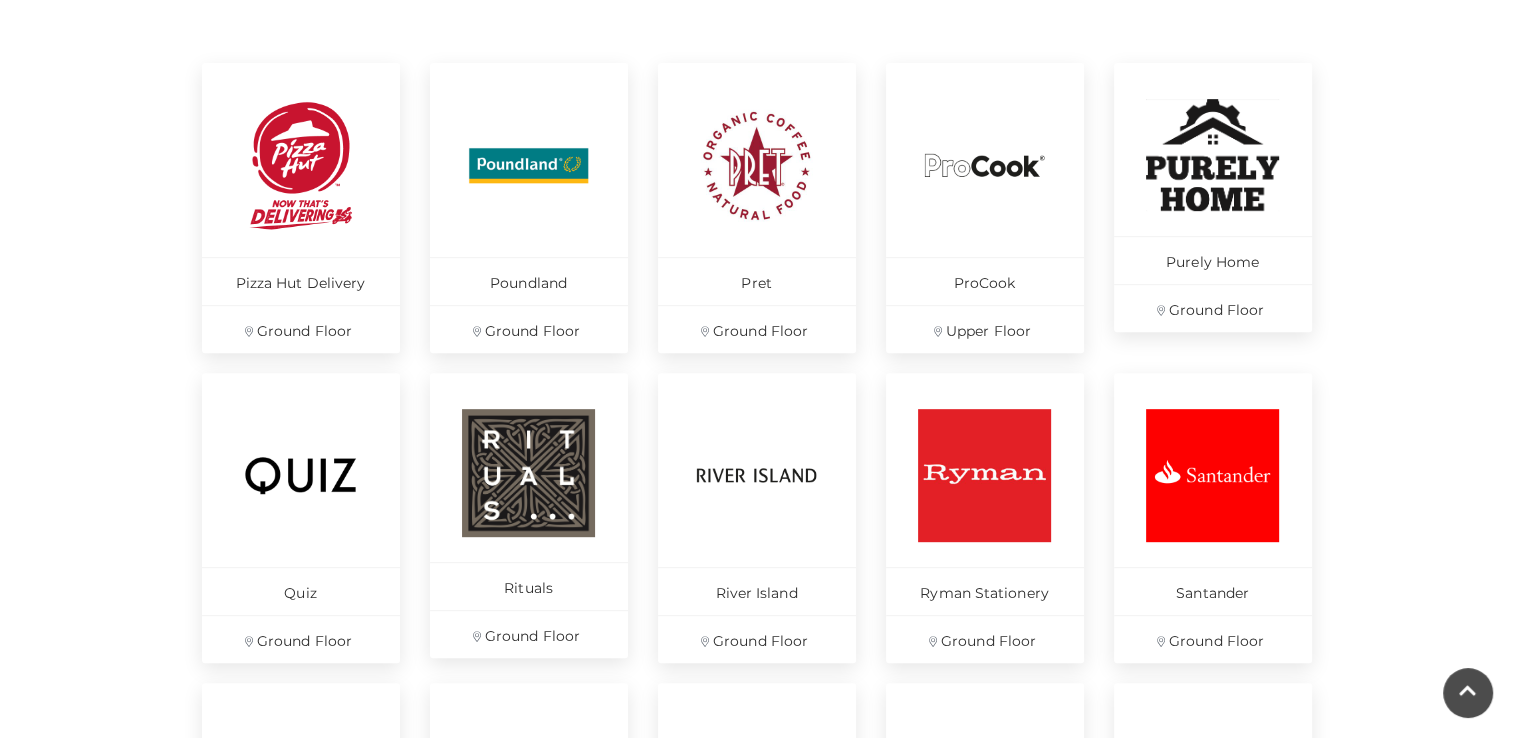 scroll, scrollTop: 828, scrollLeft: 0, axis: vertical 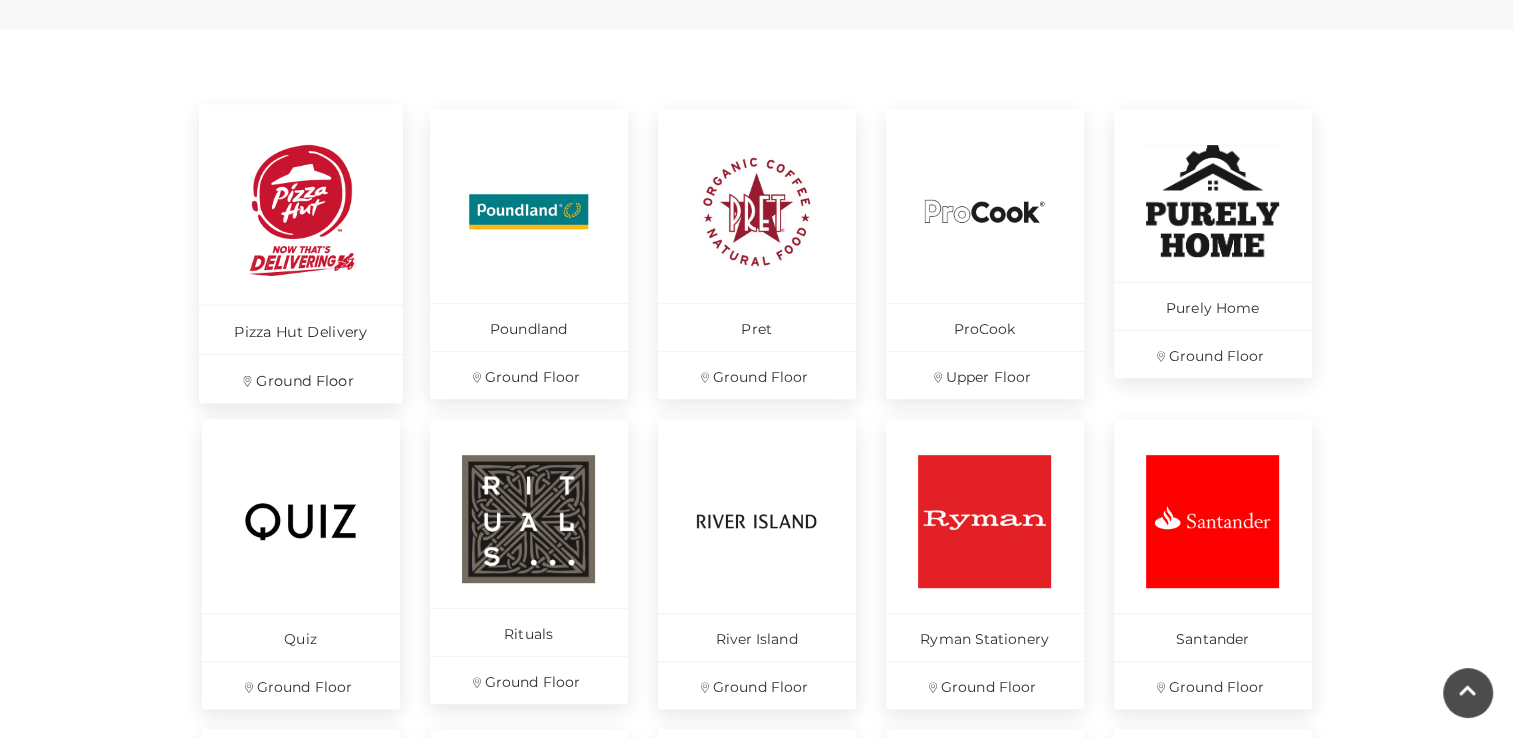 click on "Pizza Hut Delivery" at bounding box center [301, 328] 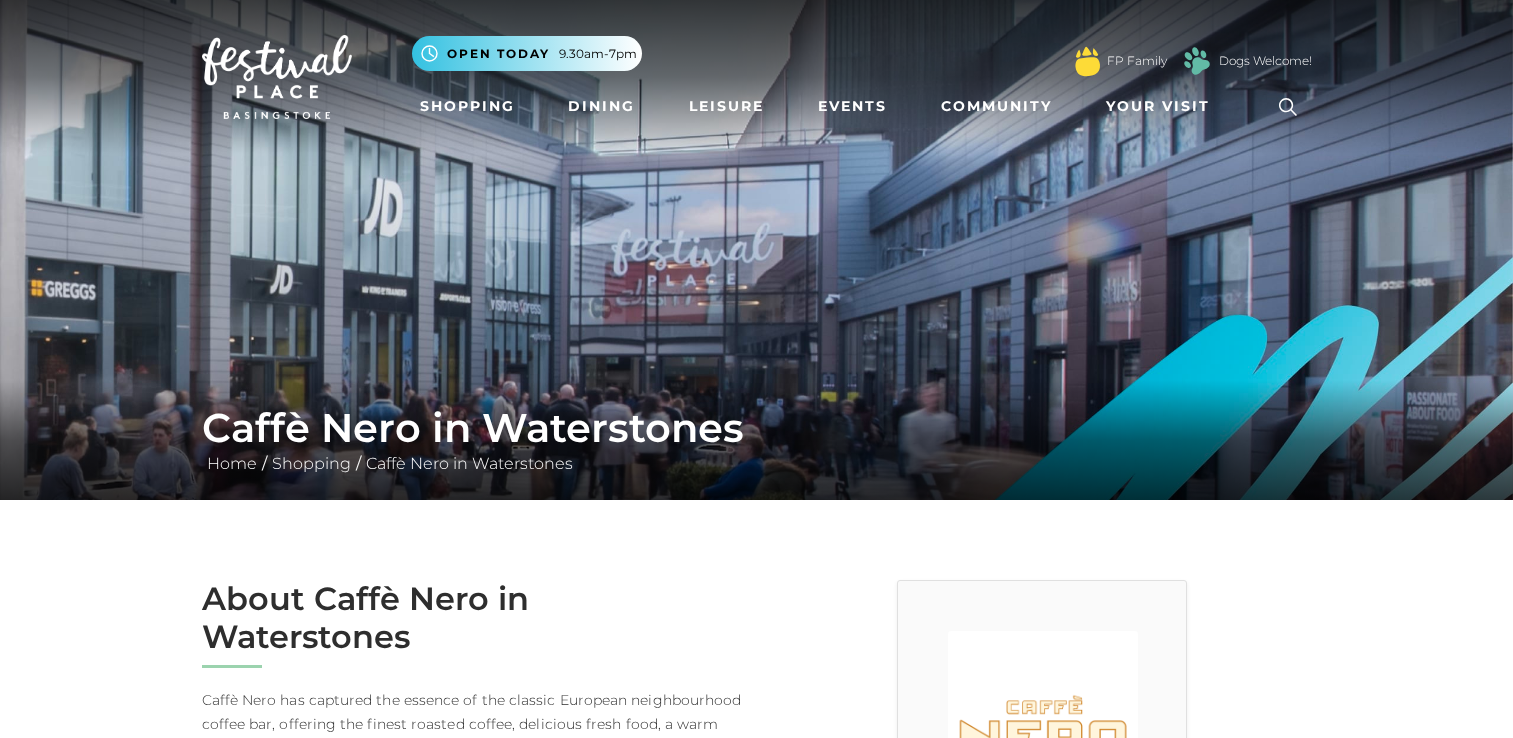 scroll, scrollTop: 0, scrollLeft: 0, axis: both 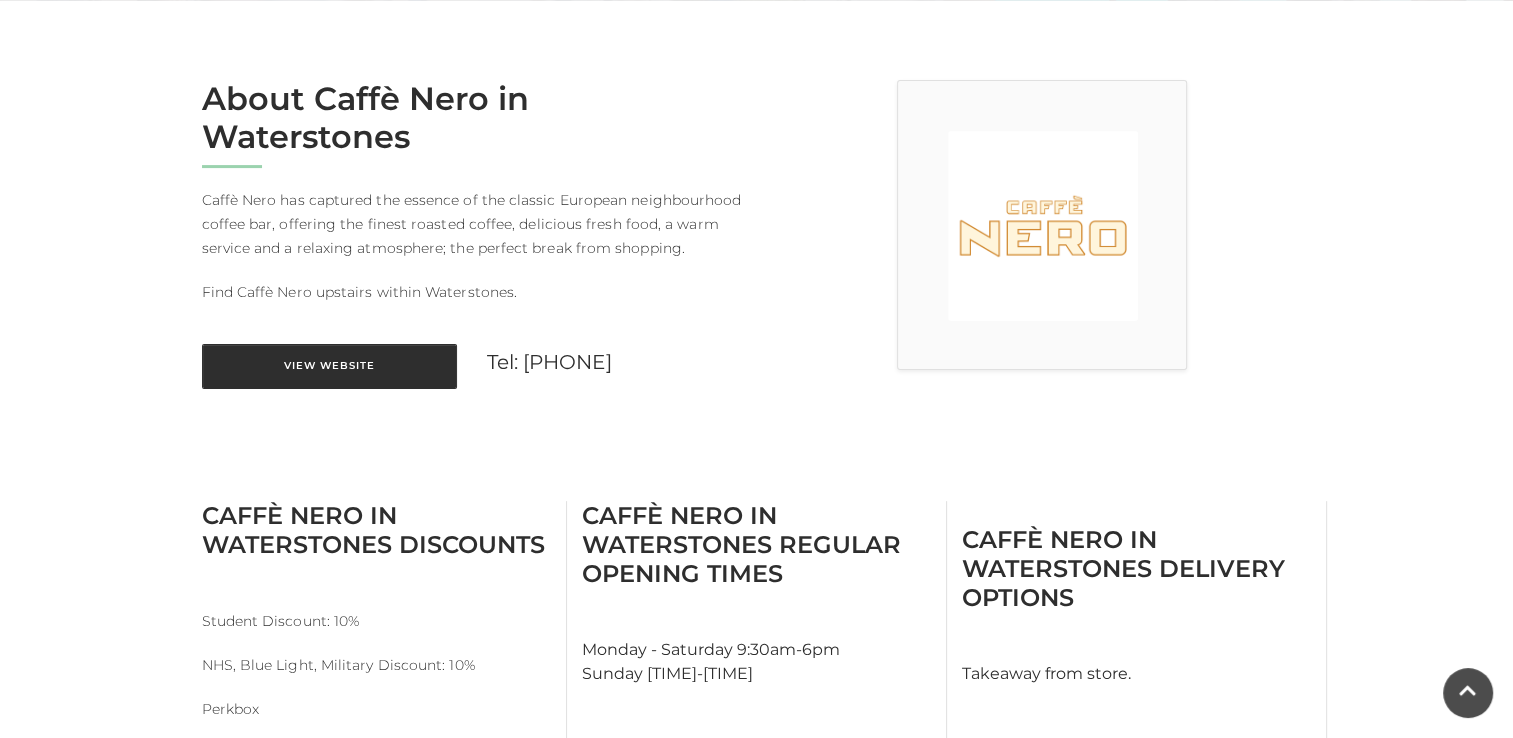 click on "View Website" at bounding box center (329, 366) 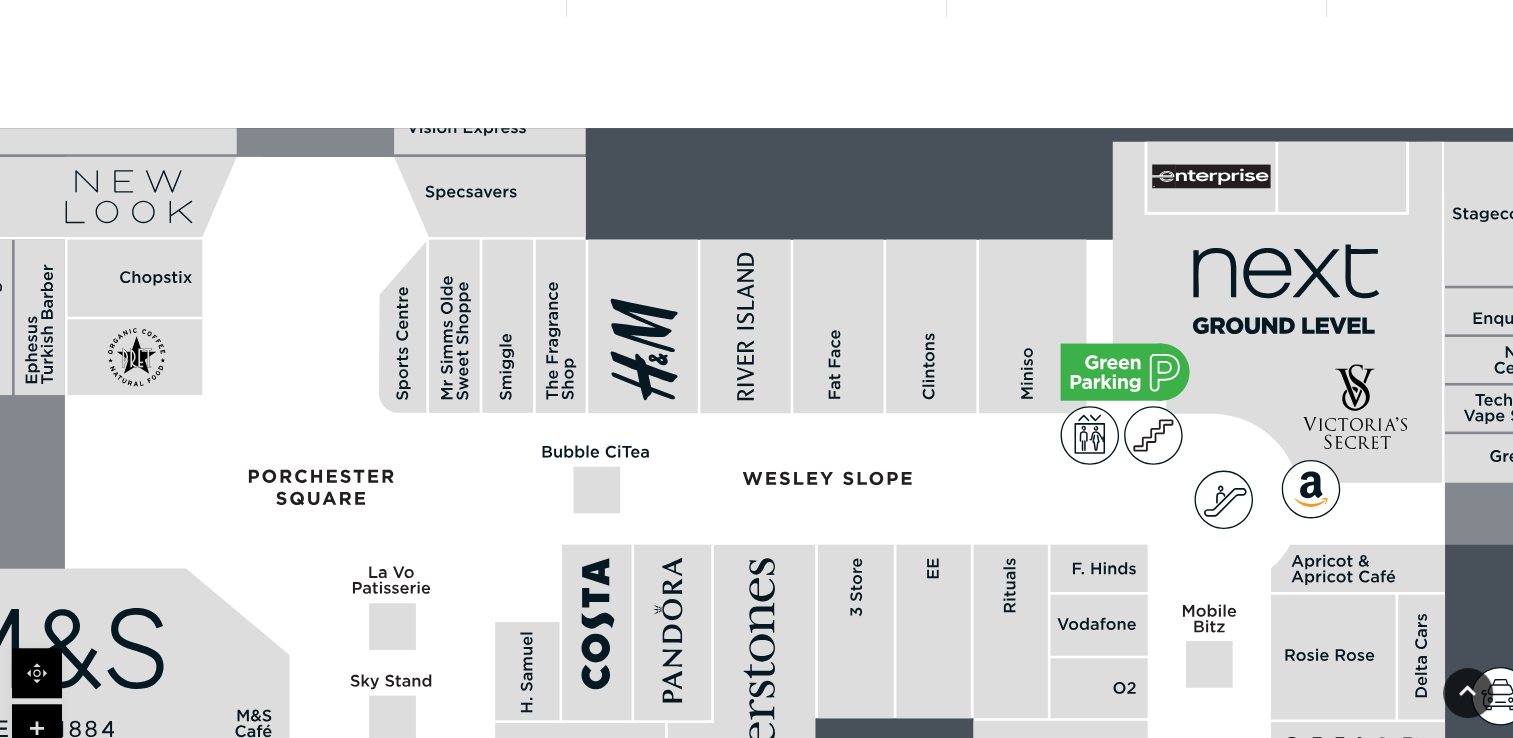 scroll, scrollTop: 1600, scrollLeft: 0, axis: vertical 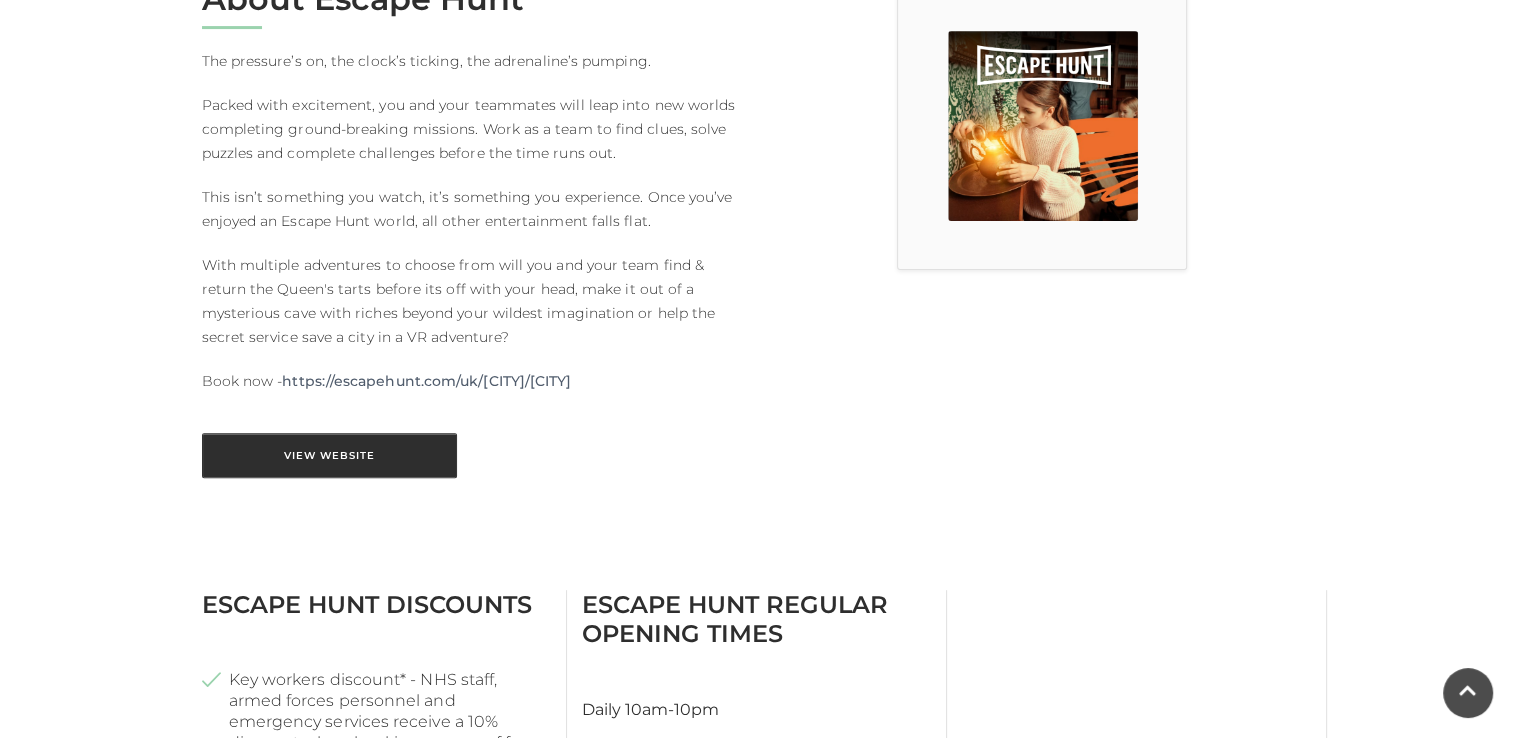 click on "View Website" at bounding box center (329, 455) 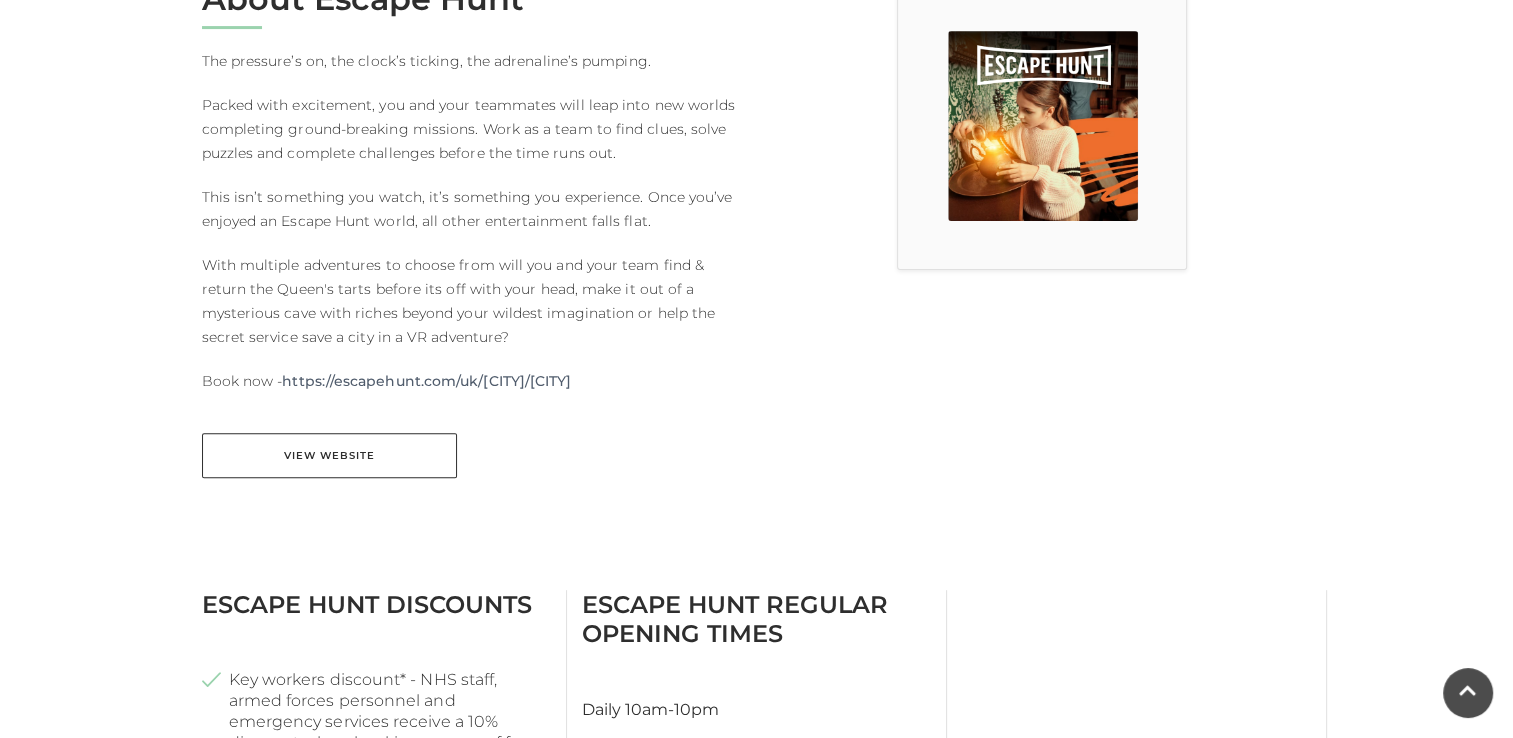 scroll, scrollTop: 0, scrollLeft: 0, axis: both 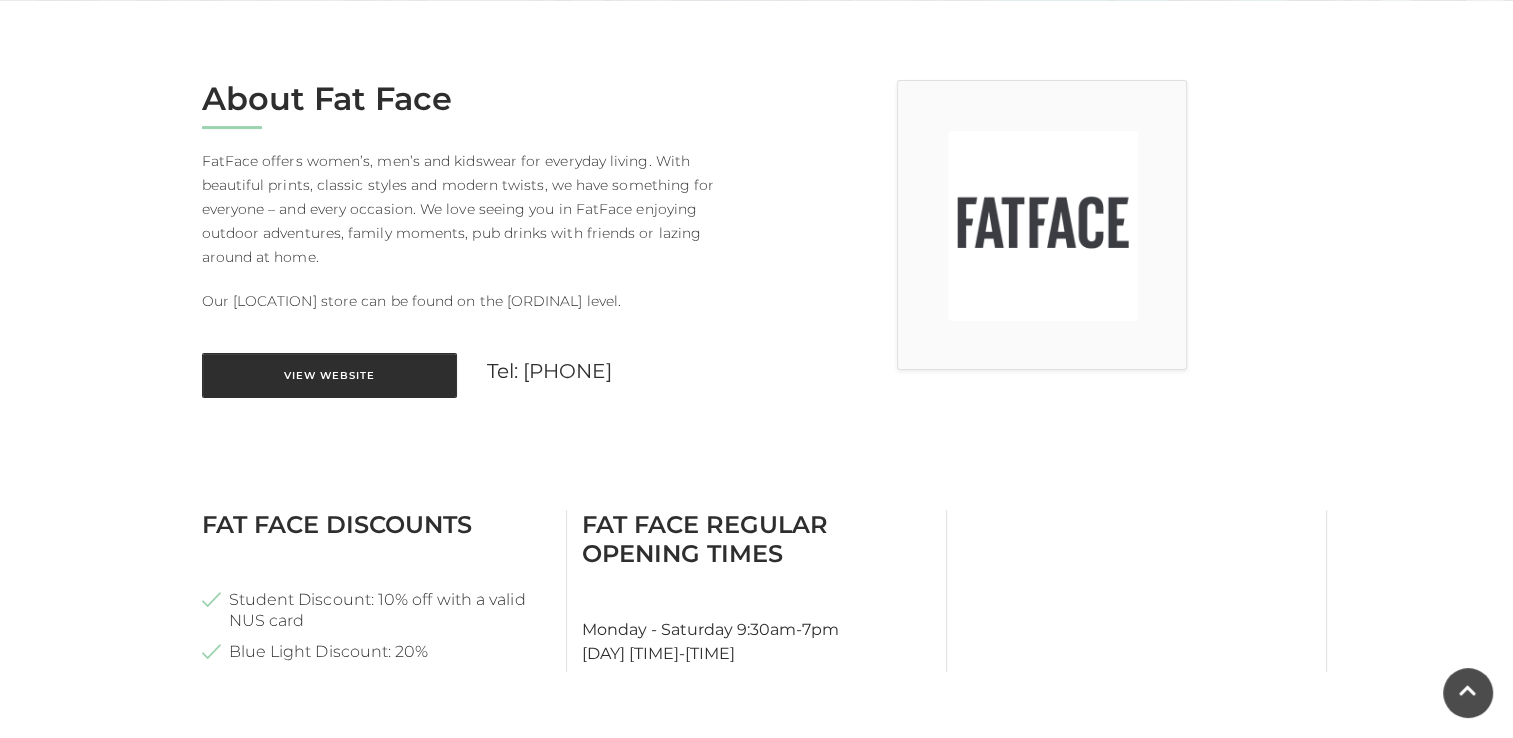 click on "View Website" at bounding box center (329, 375) 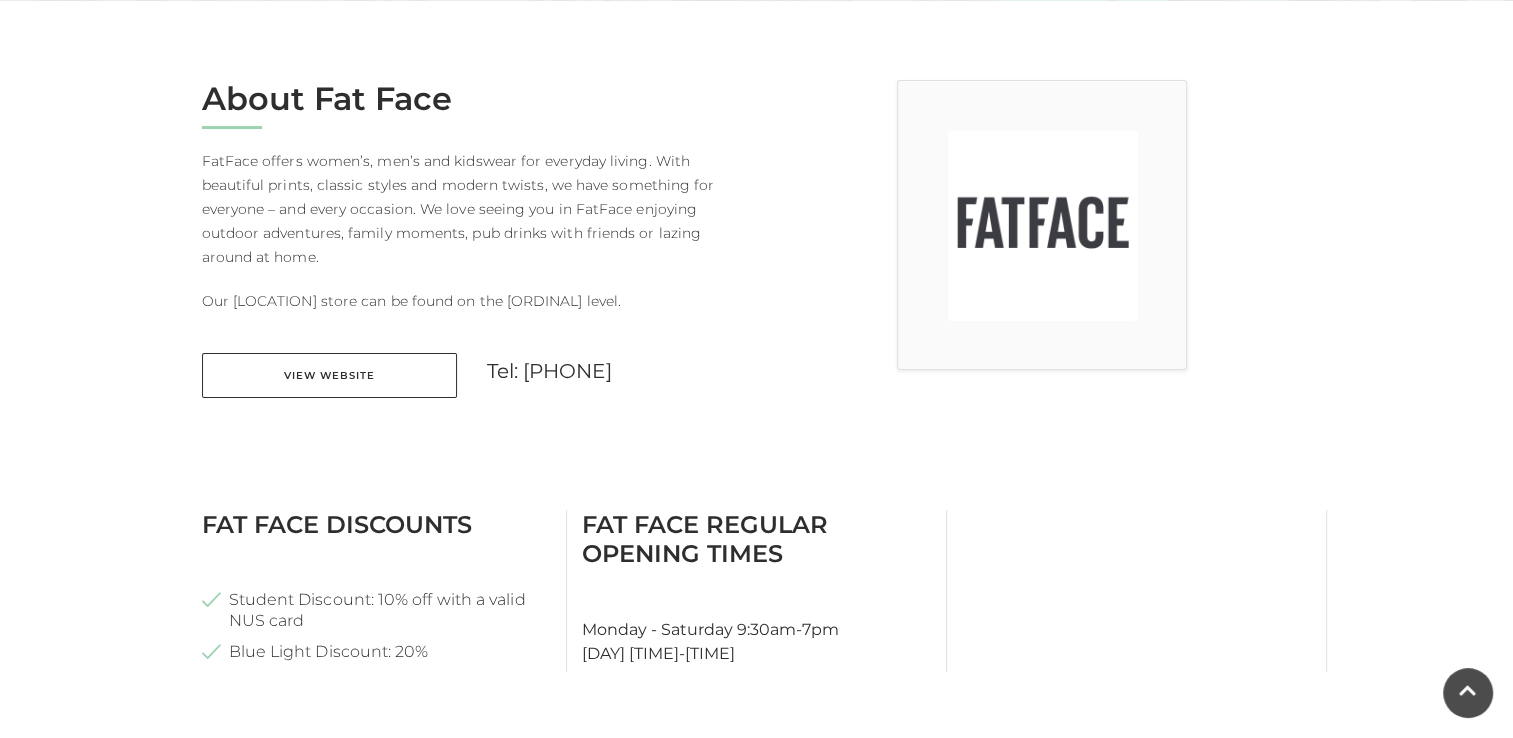 scroll, scrollTop: 0, scrollLeft: 0, axis: both 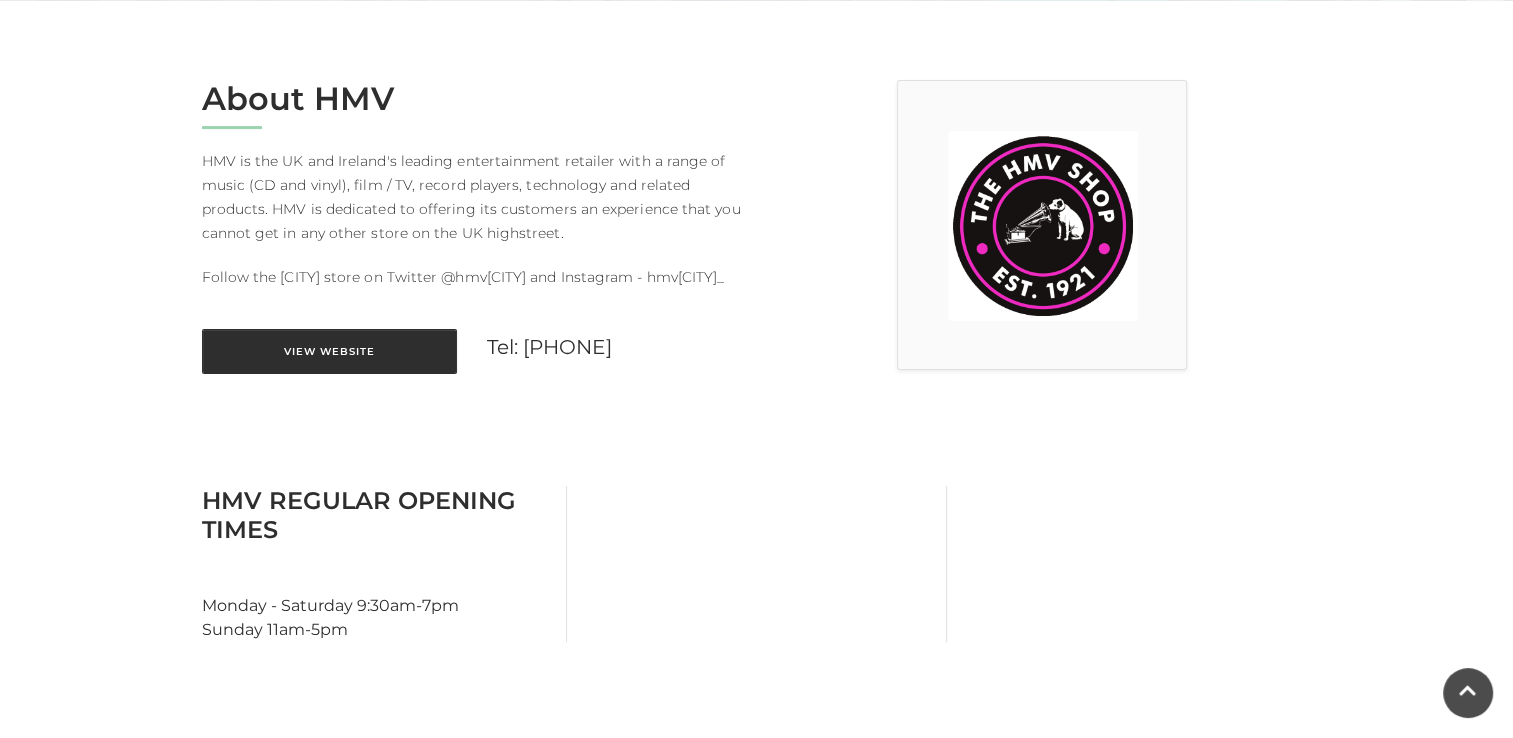 click on "View Website" at bounding box center (329, 351) 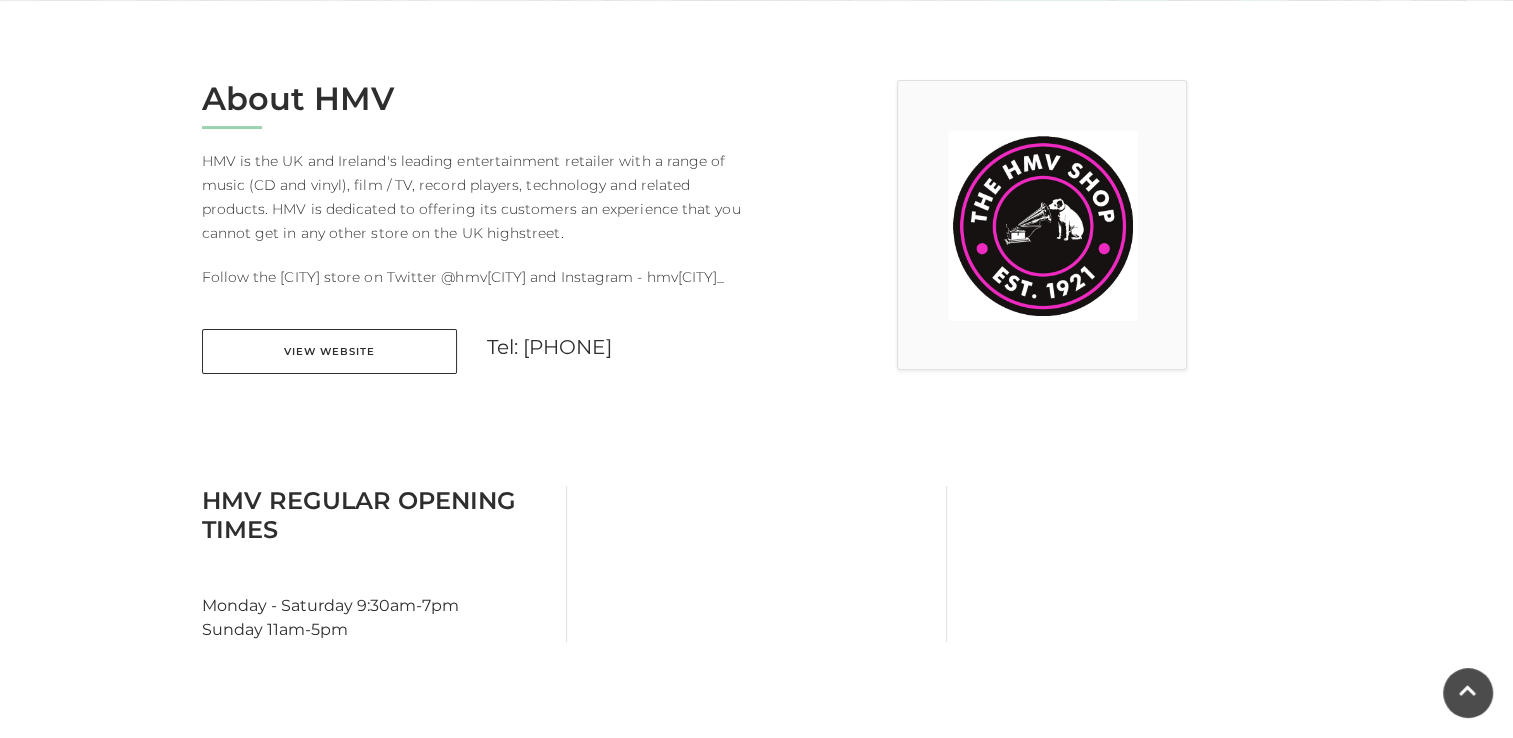 scroll, scrollTop: 0, scrollLeft: 0, axis: both 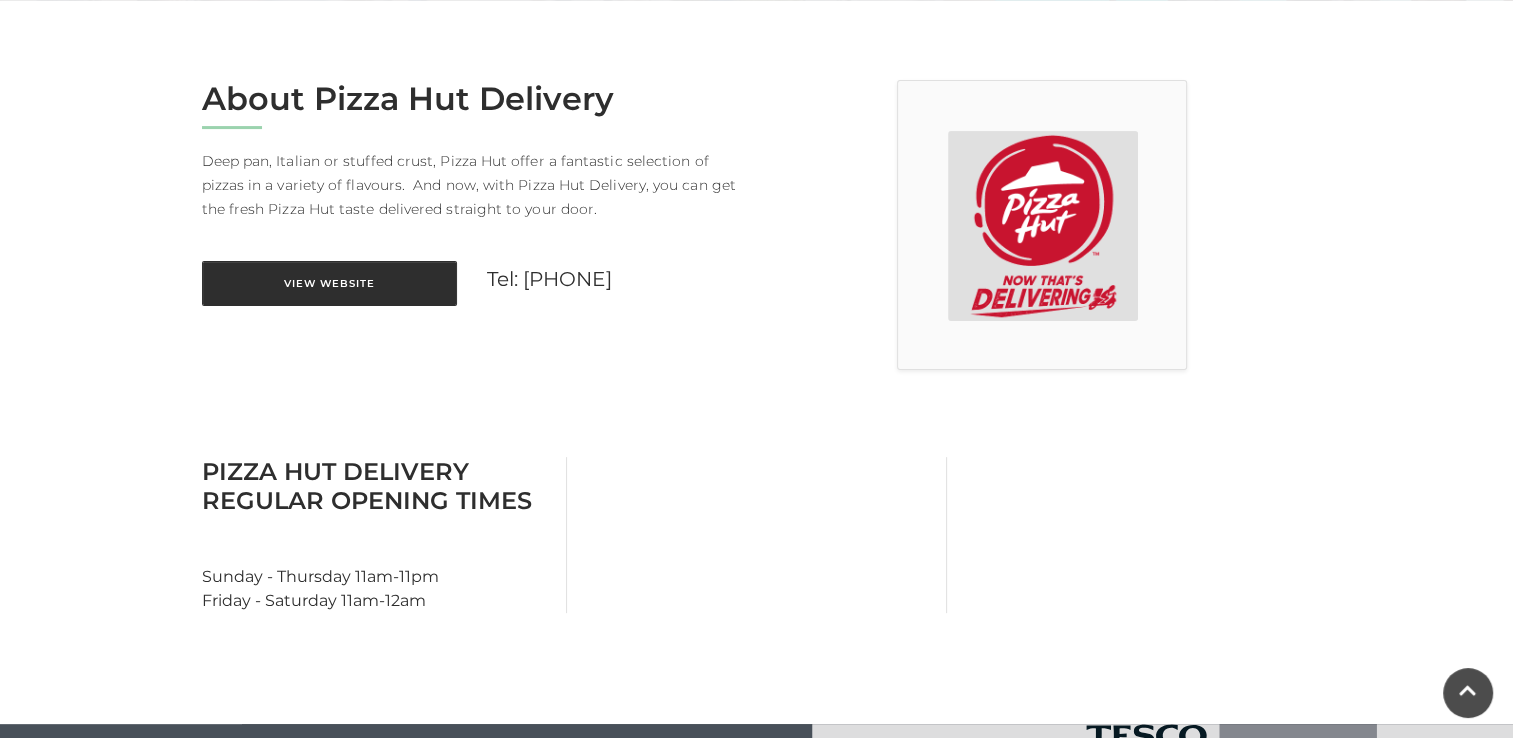 click on "View Website" at bounding box center [329, 283] 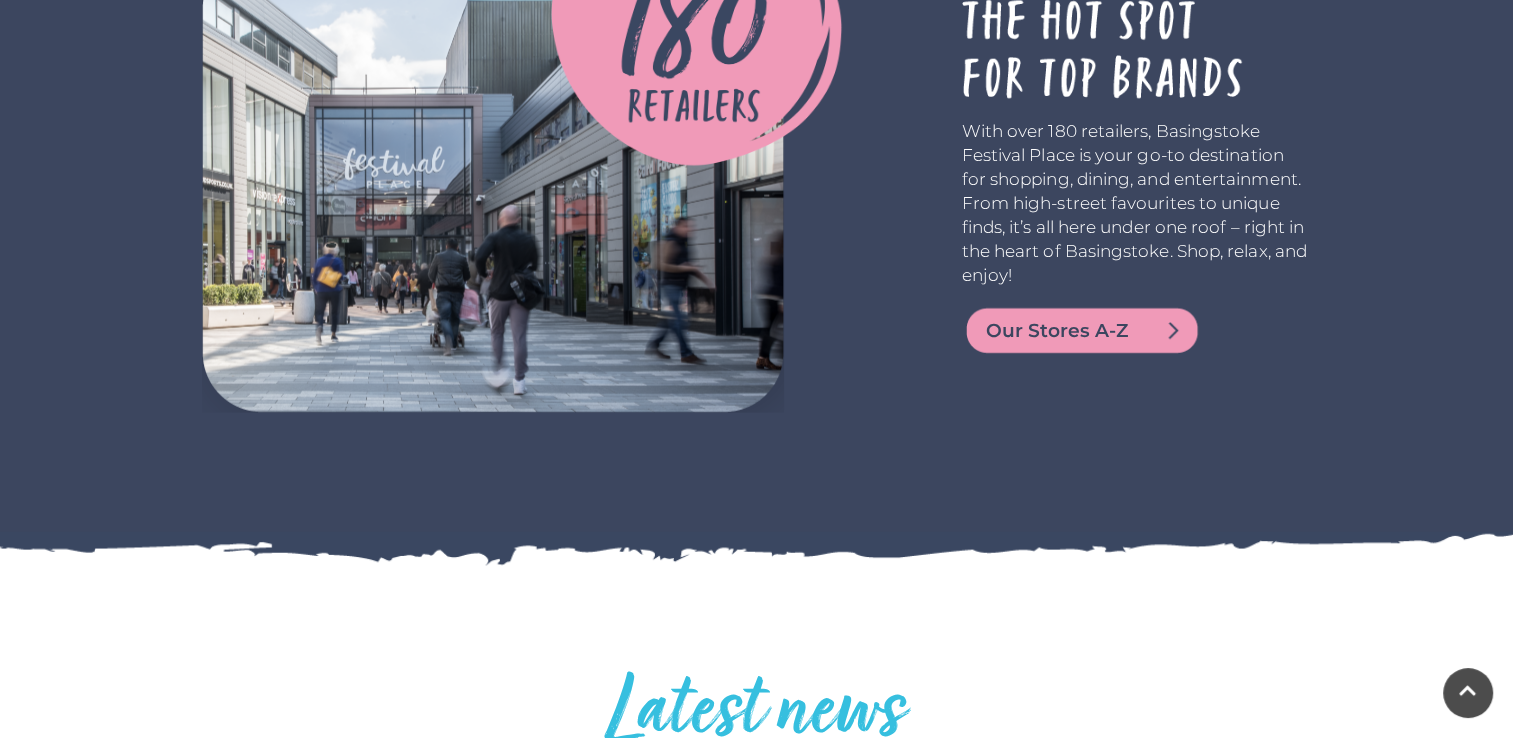scroll, scrollTop: 4400, scrollLeft: 0, axis: vertical 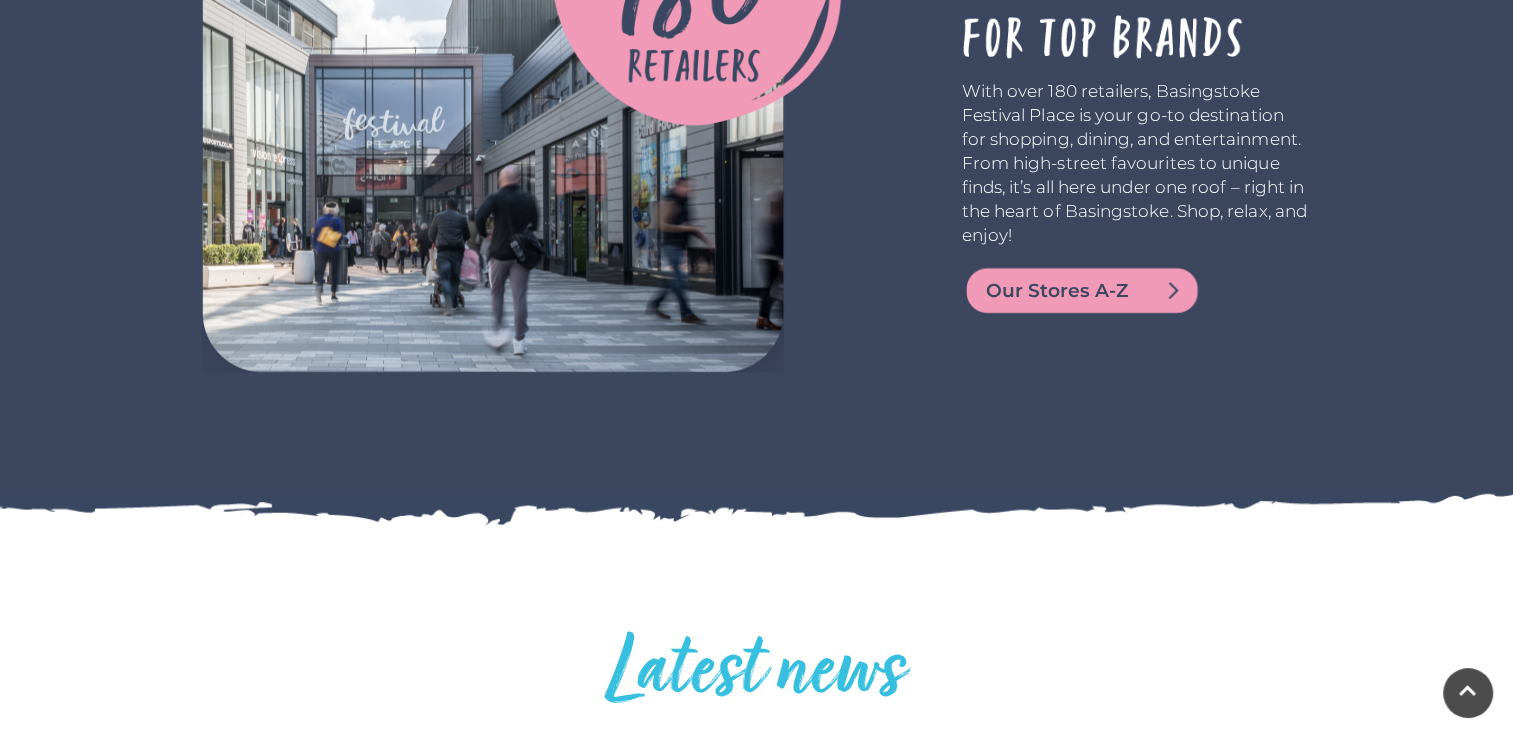 click on "Our Stores A-Z" at bounding box center [1106, 291] 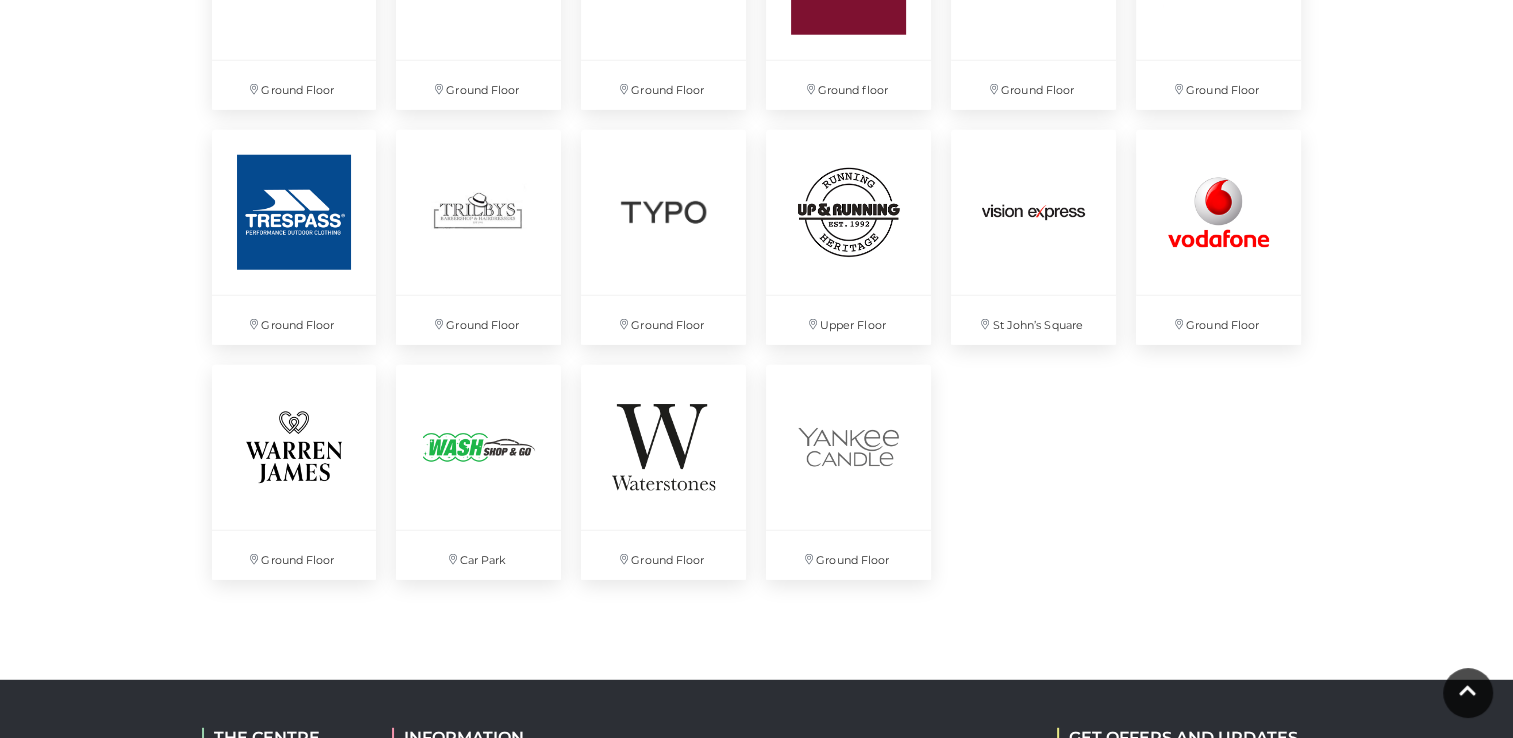 scroll, scrollTop: 5400, scrollLeft: 0, axis: vertical 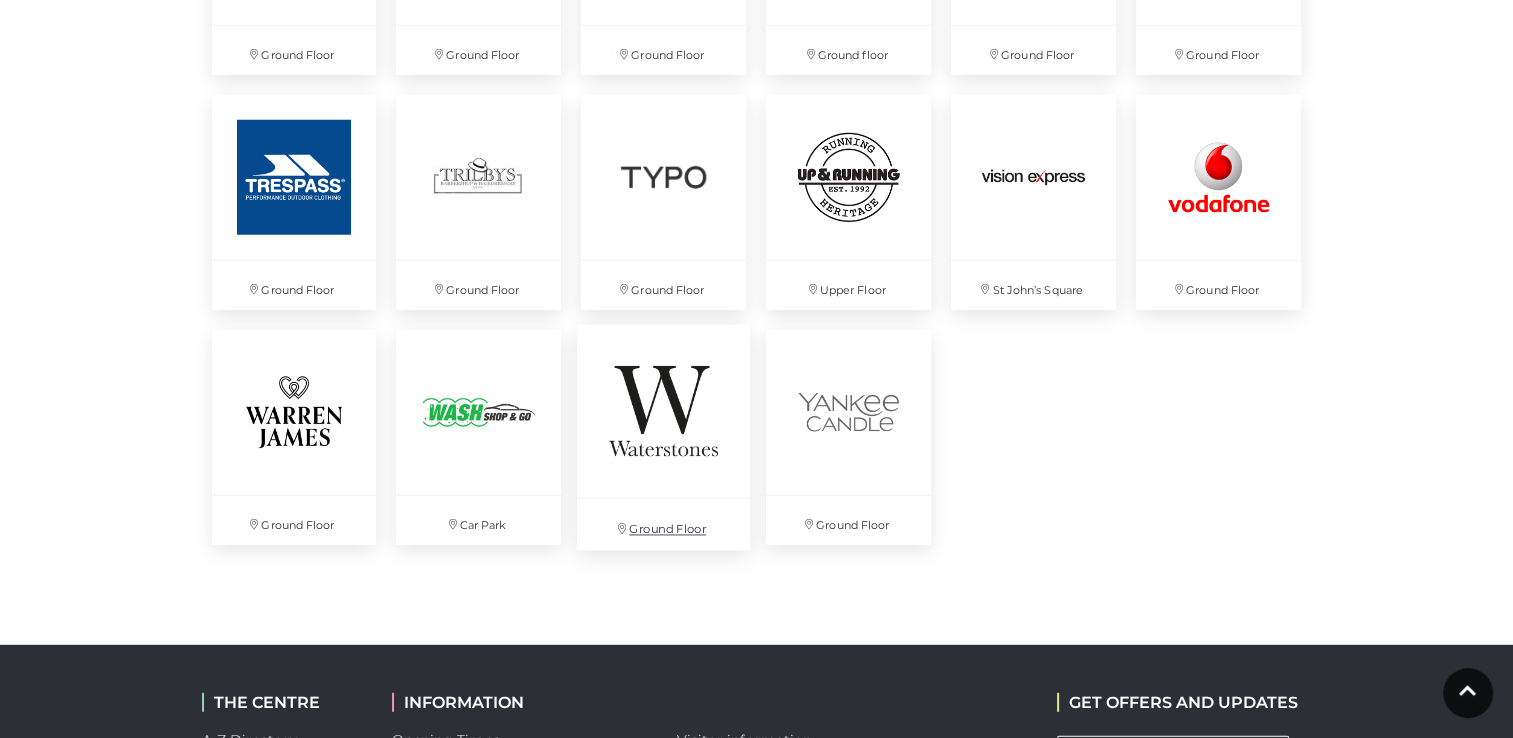 click on "Ground Floor" at bounding box center (663, 524) 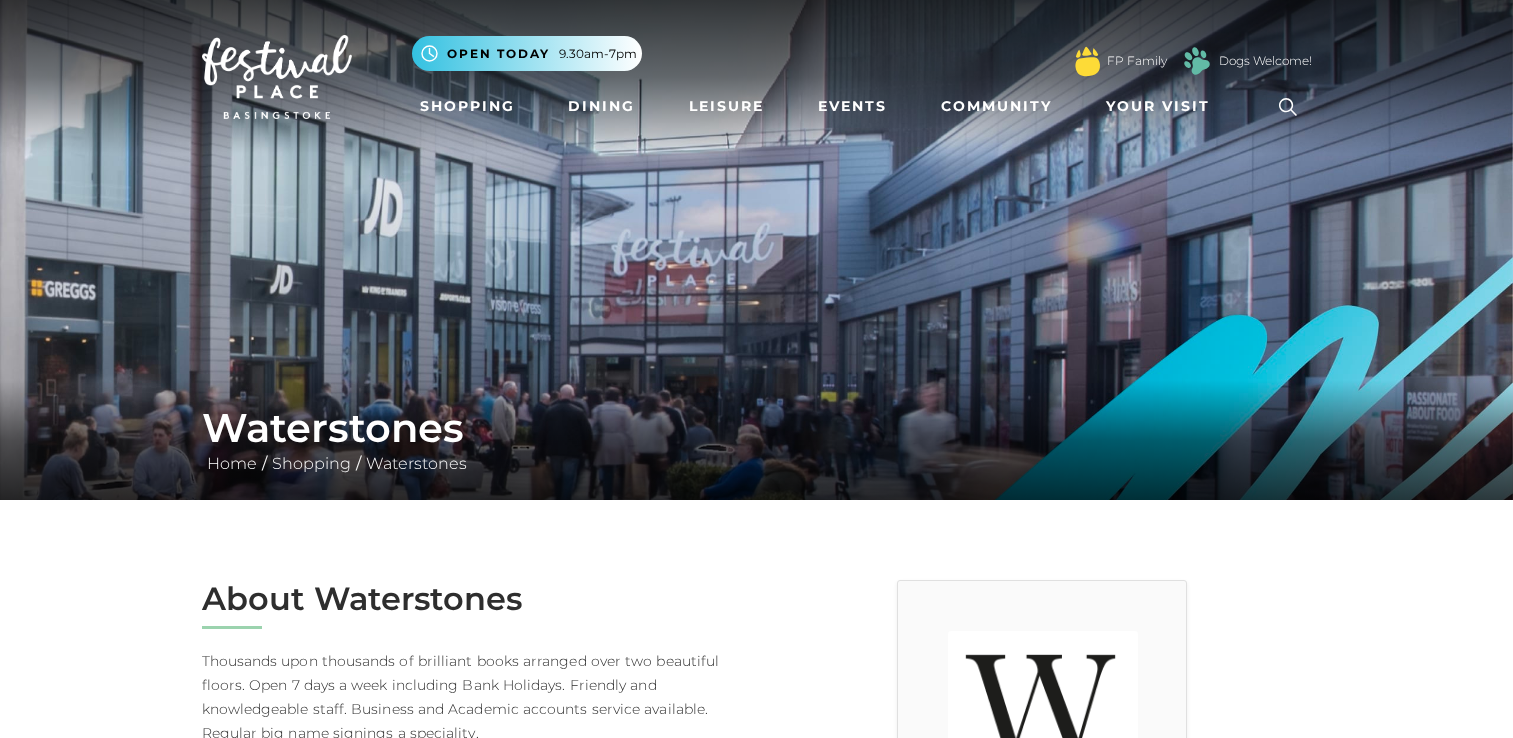 scroll, scrollTop: 0, scrollLeft: 0, axis: both 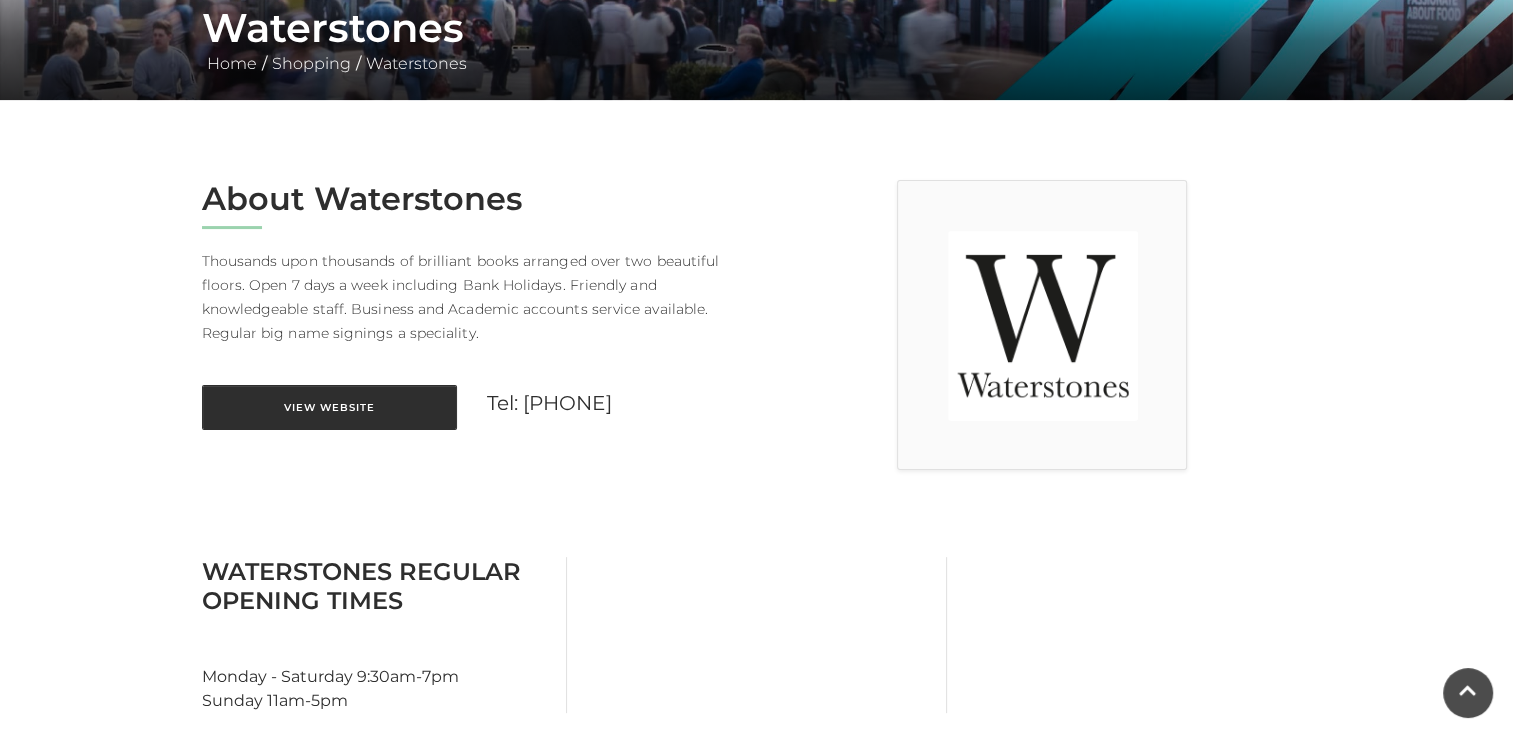 click on "View Website" at bounding box center [329, 407] 